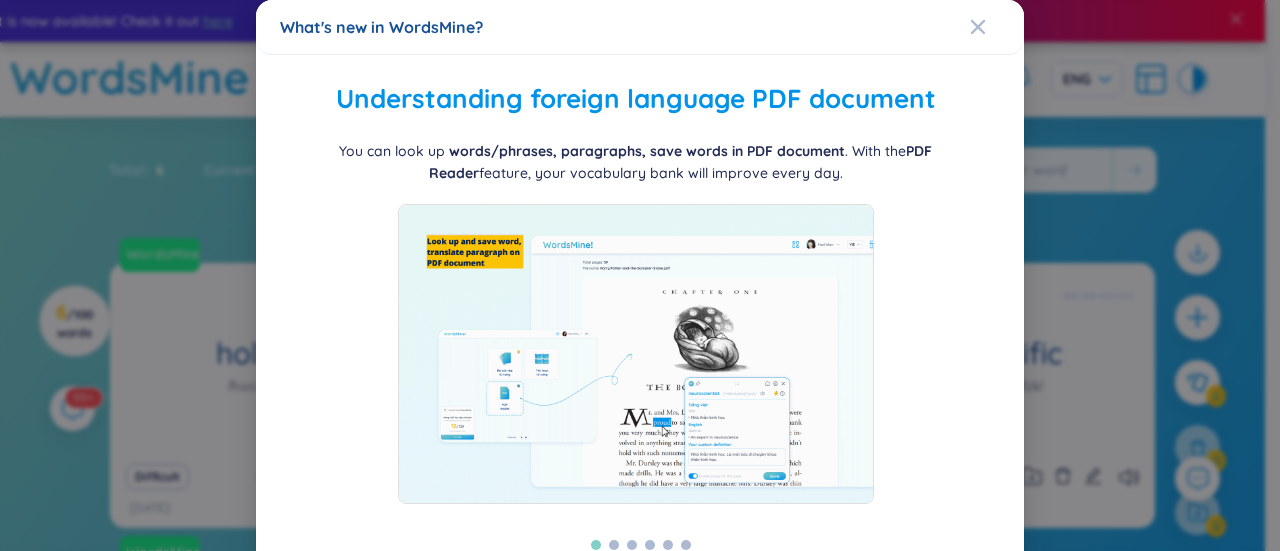 scroll, scrollTop: 0, scrollLeft: 0, axis: both 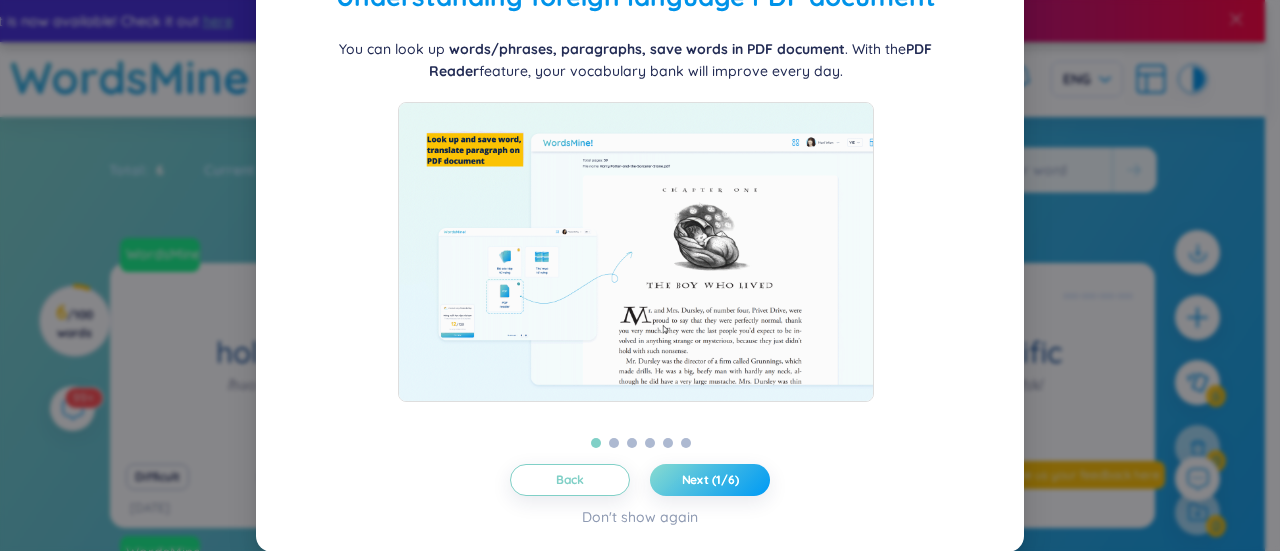 click on "Next (1/6)" at bounding box center [710, 480] 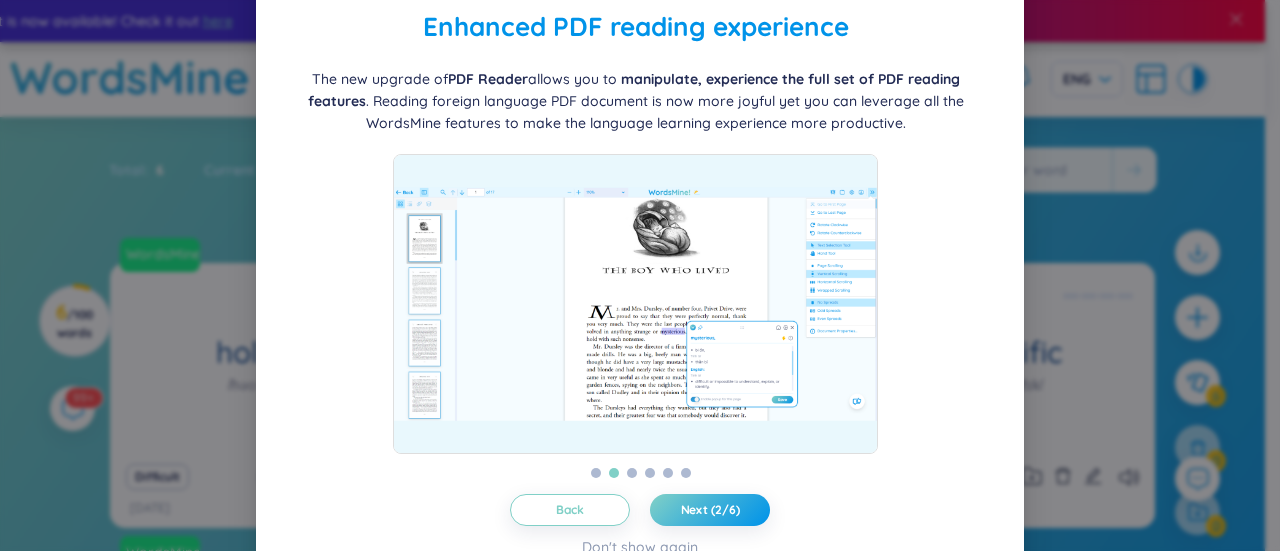 scroll, scrollTop: 102, scrollLeft: 0, axis: vertical 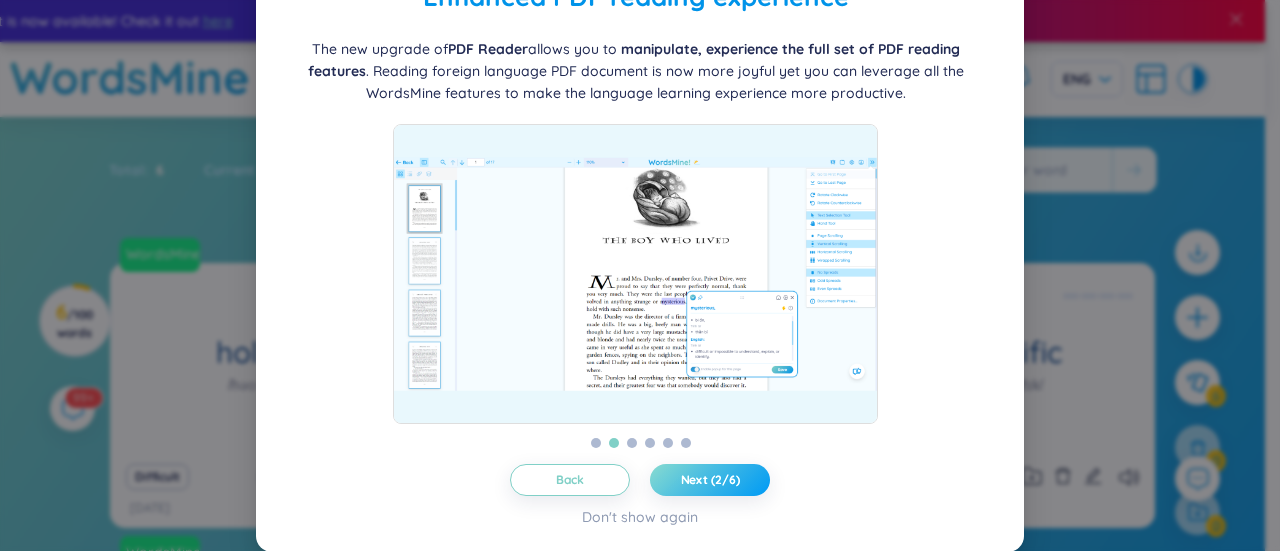 click on "Next (2/6)" at bounding box center [710, 480] 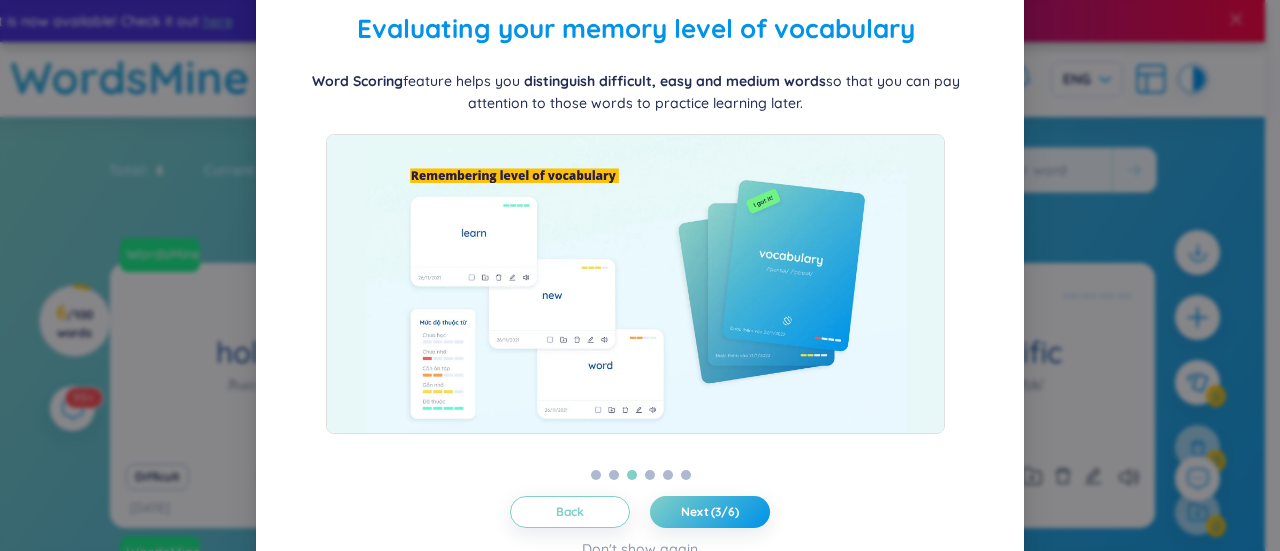 scroll, scrollTop: 102, scrollLeft: 0, axis: vertical 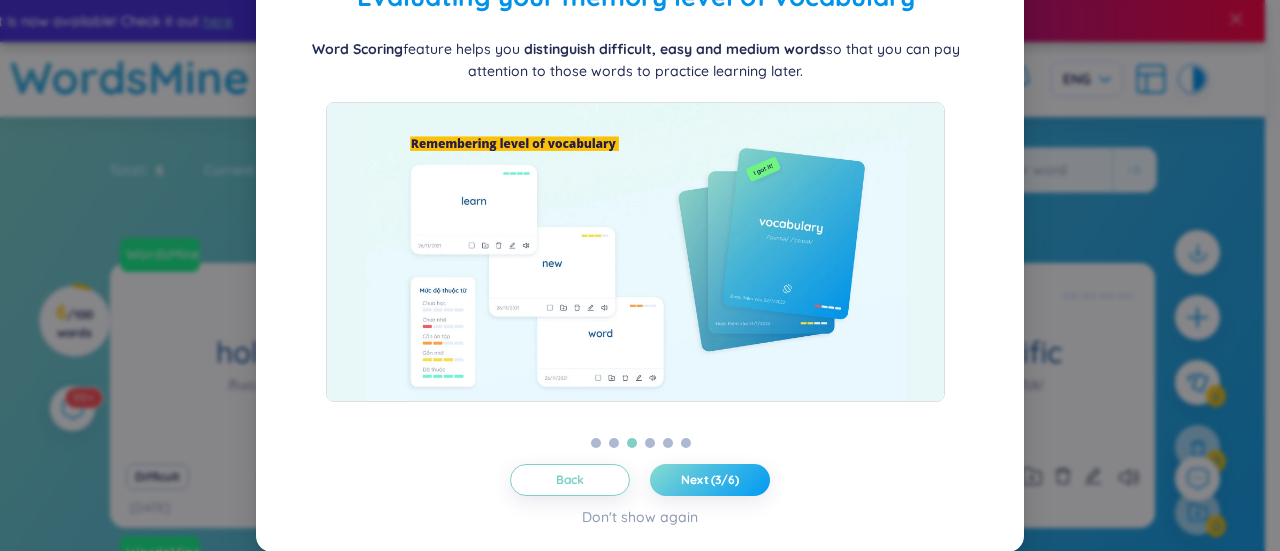 click on "Next (3/6)" at bounding box center [710, 480] 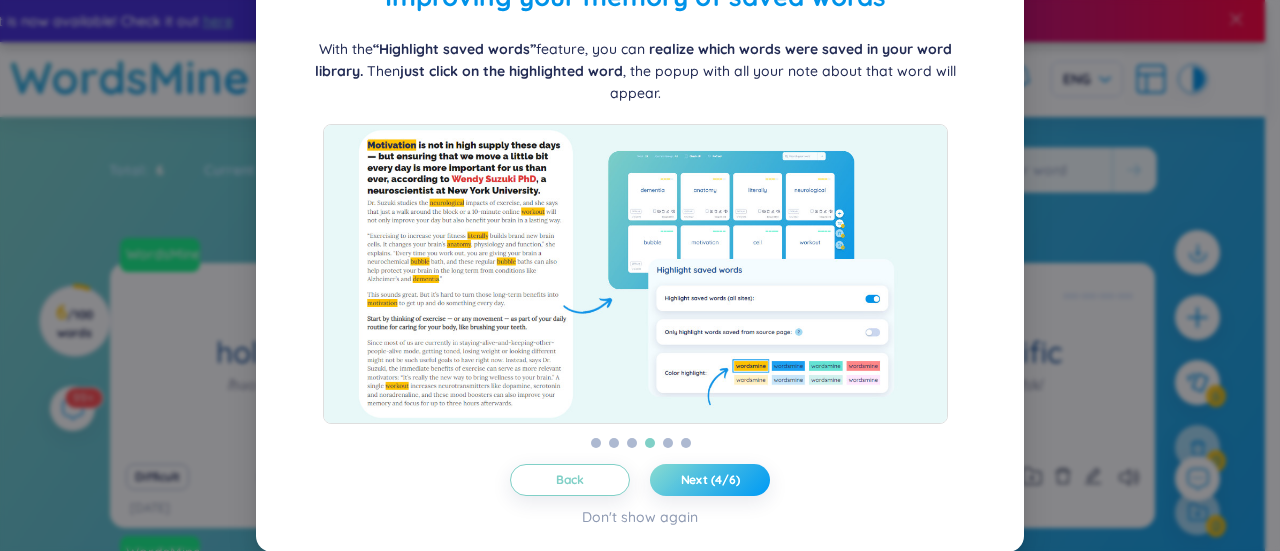 click on "Next (4/6)" at bounding box center (710, 480) 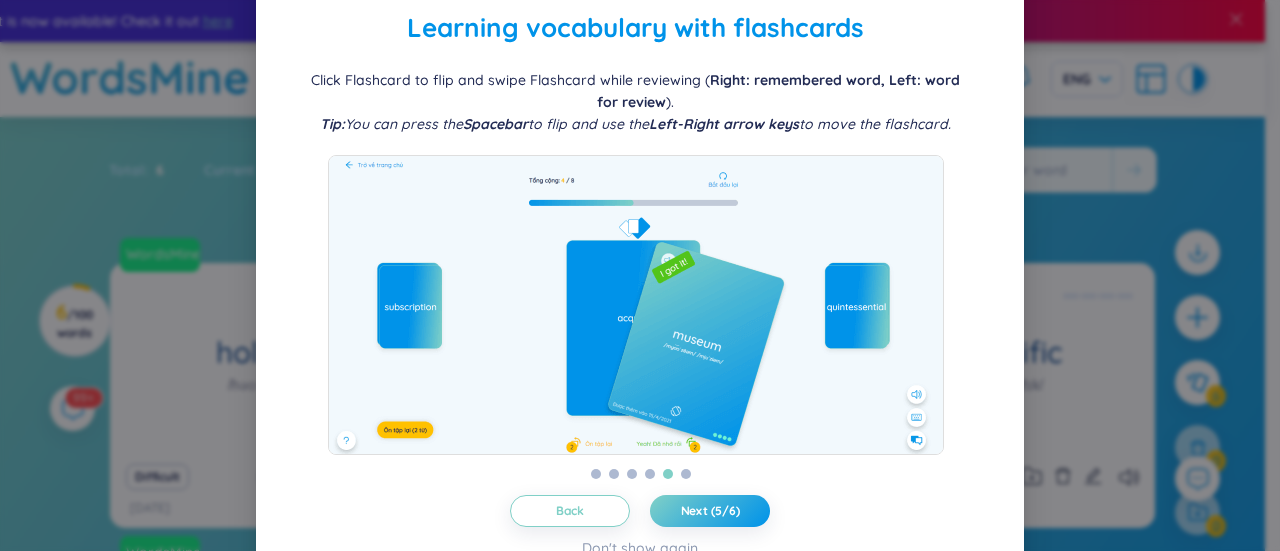 scroll, scrollTop: 102, scrollLeft: 0, axis: vertical 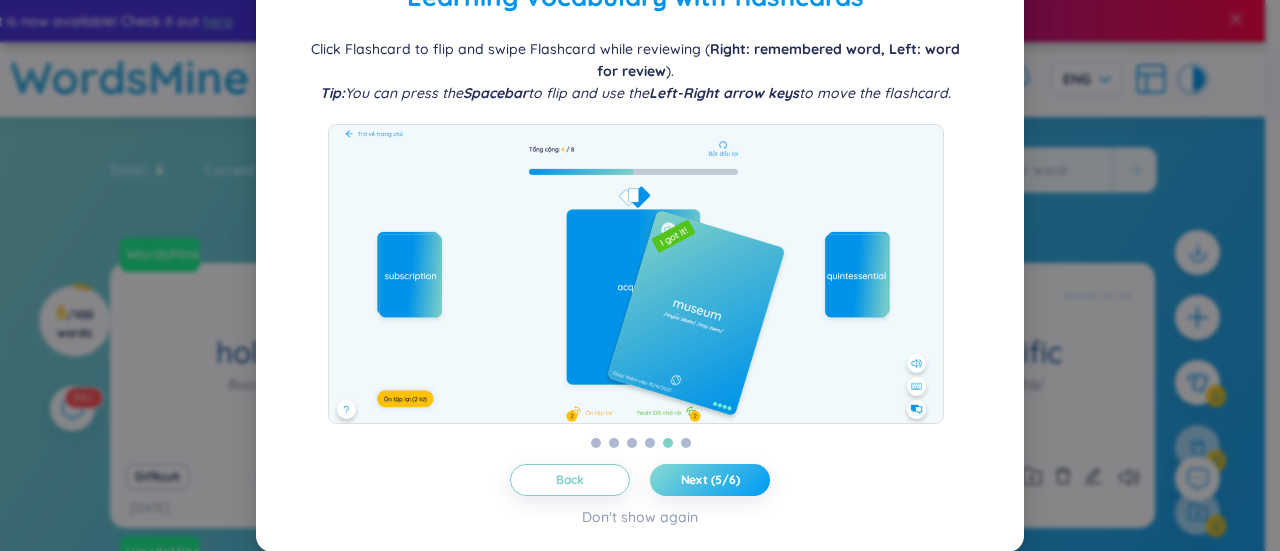 click on "Next (5/6)" at bounding box center (710, 480) 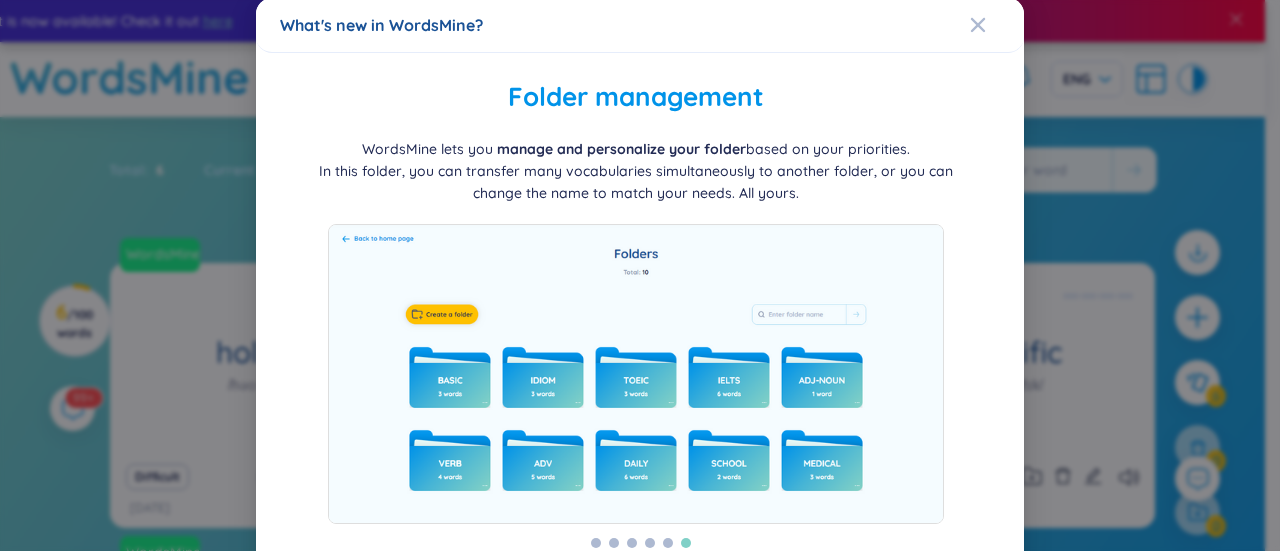 scroll, scrollTop: 102, scrollLeft: 0, axis: vertical 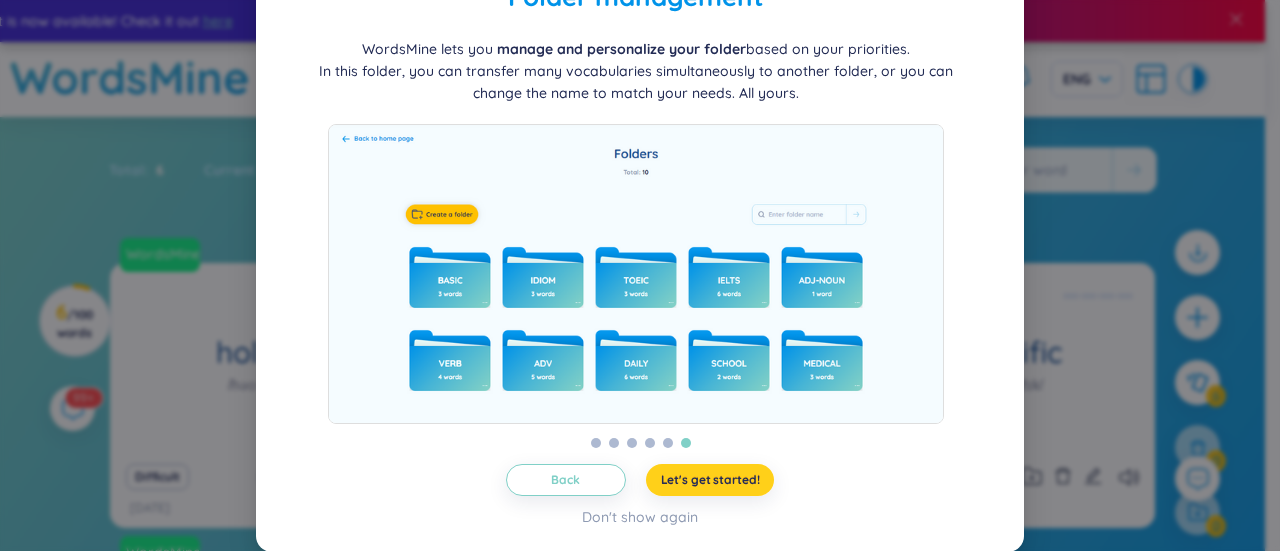 click on "Let's get started!" at bounding box center [710, 480] 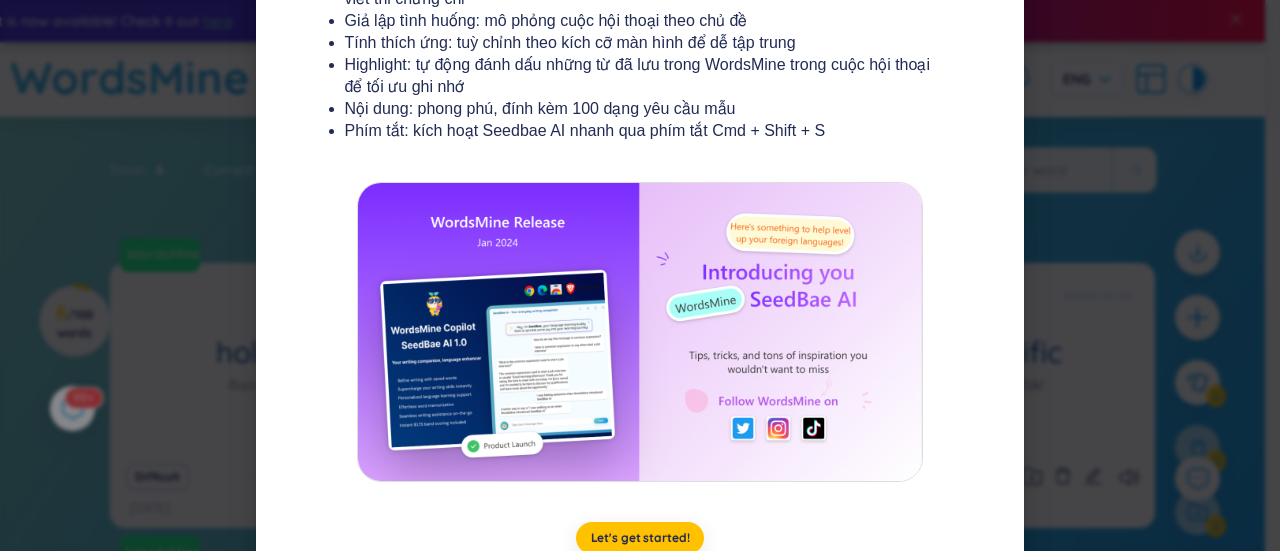 scroll, scrollTop: 458, scrollLeft: 0, axis: vertical 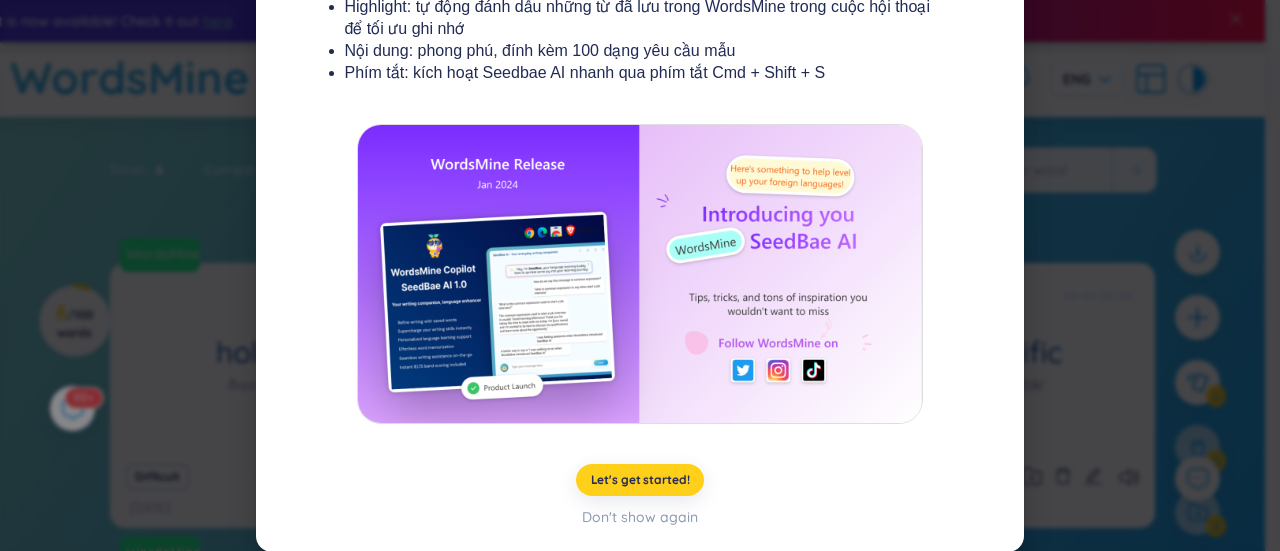 click on "Let's get started!" at bounding box center [640, 480] 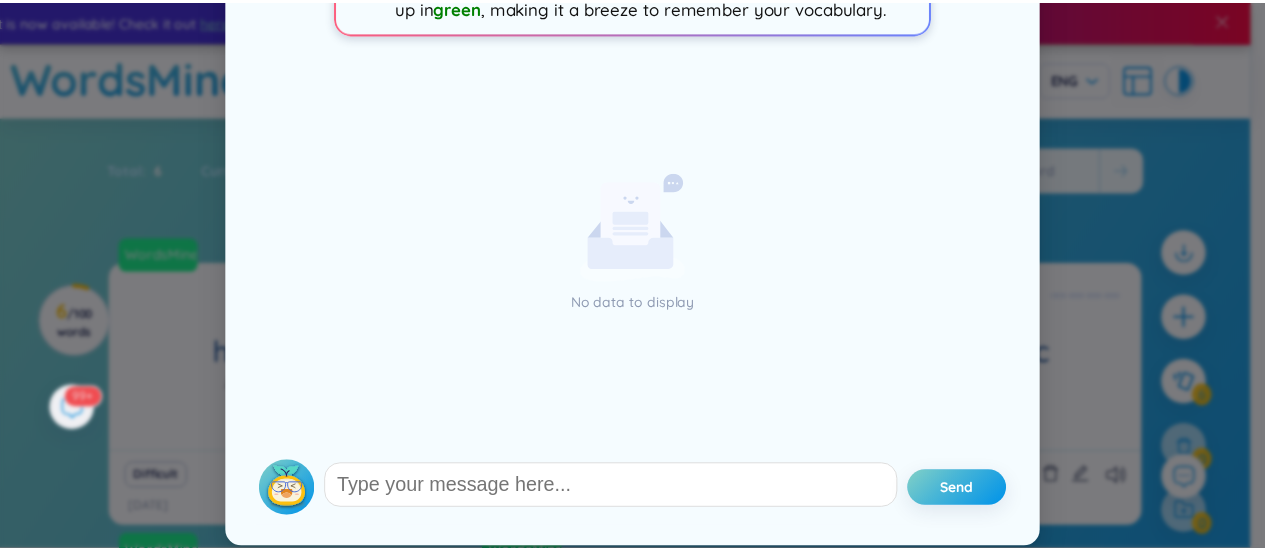 scroll, scrollTop: 0, scrollLeft: 0, axis: both 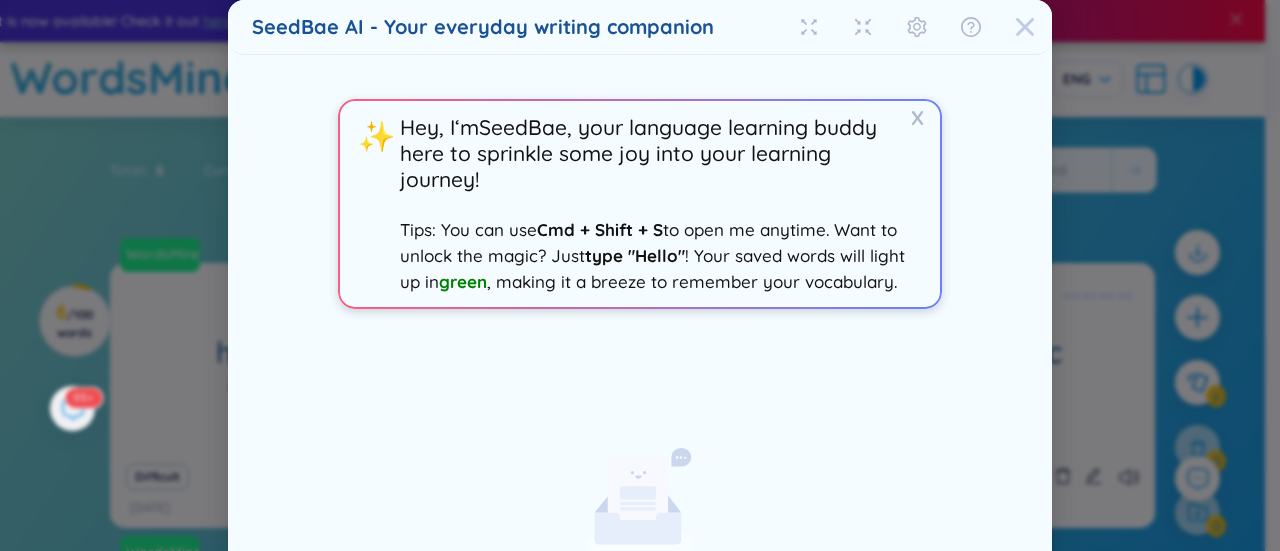 click 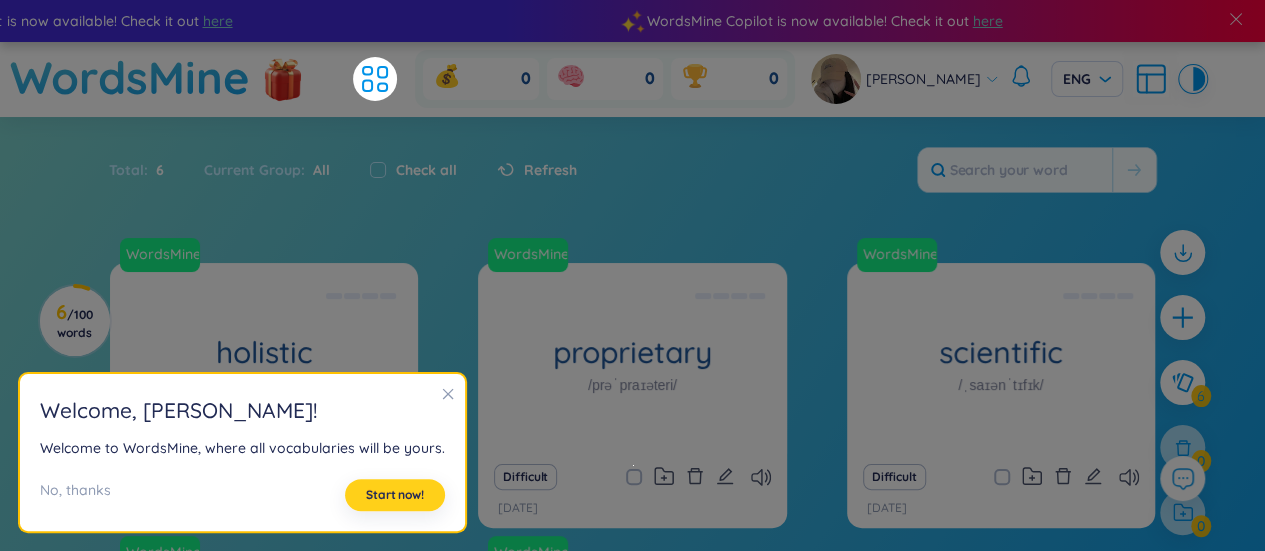 click on "Start now!" at bounding box center (395, 495) 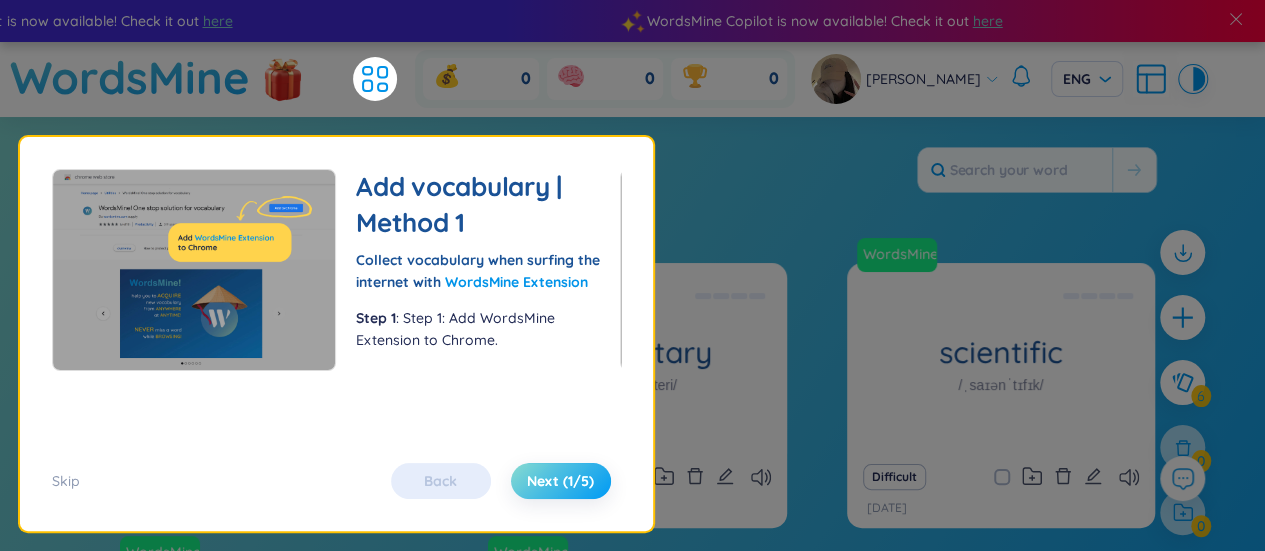 click on "Next (1/5)" at bounding box center [560, 481] 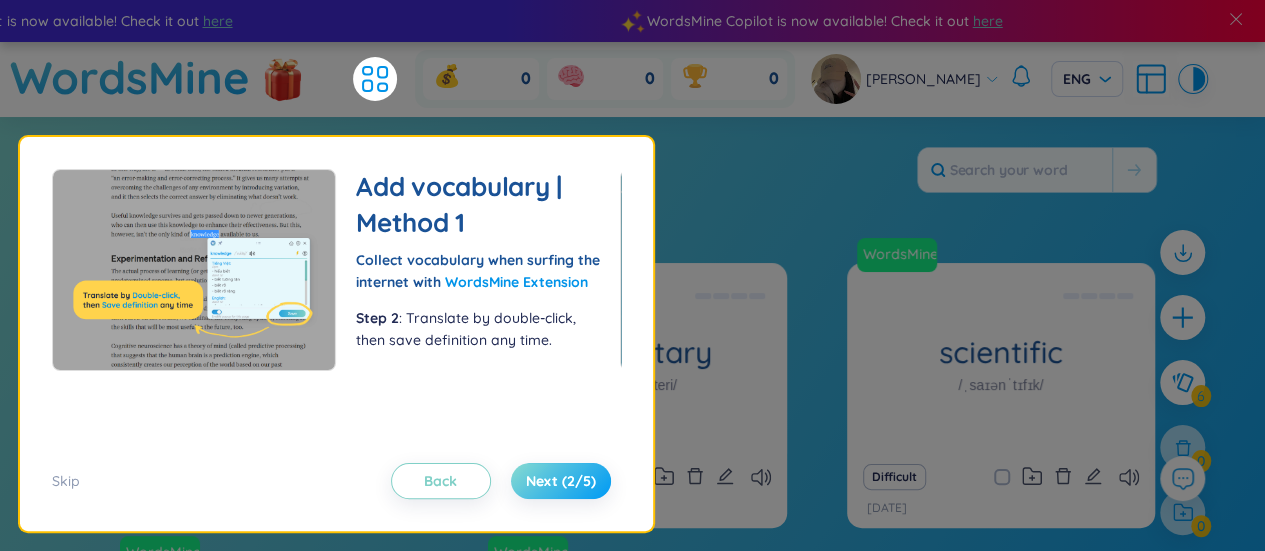 click on "Next (2/5)" at bounding box center (561, 481) 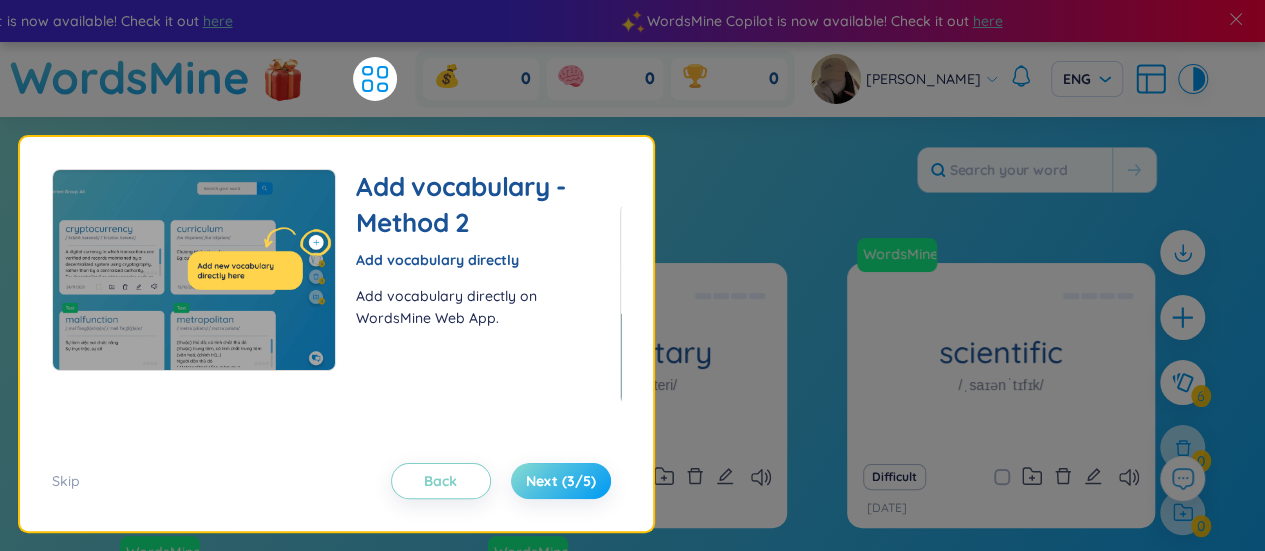 click on "Next (3/5)" at bounding box center [561, 481] 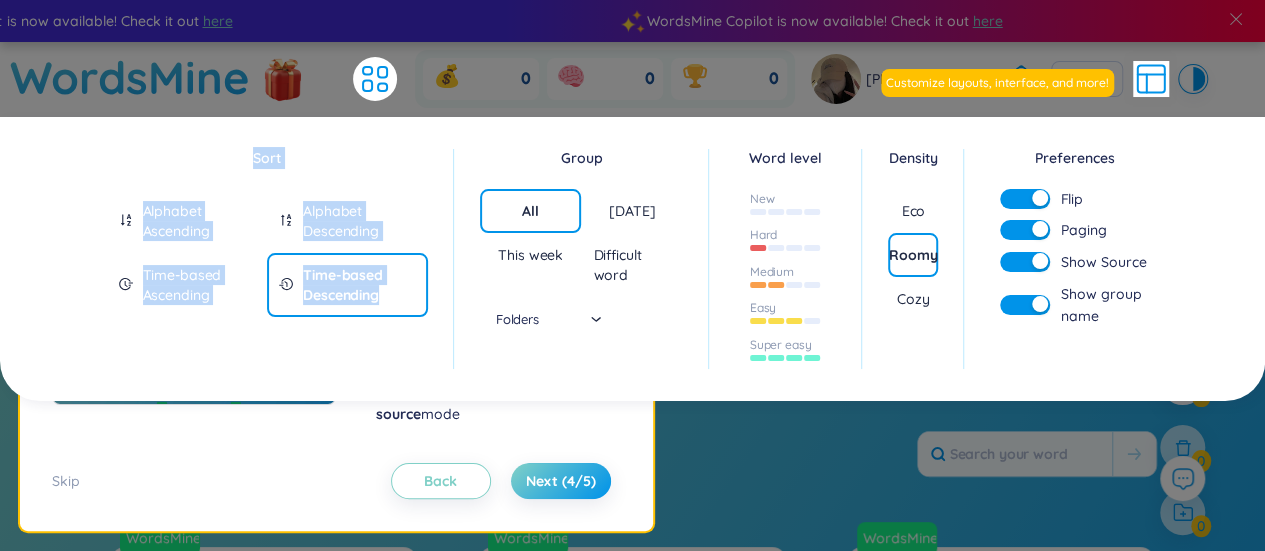 drag, startPoint x: 172, startPoint y: 146, endPoint x: 415, endPoint y: 319, distance: 298.2918 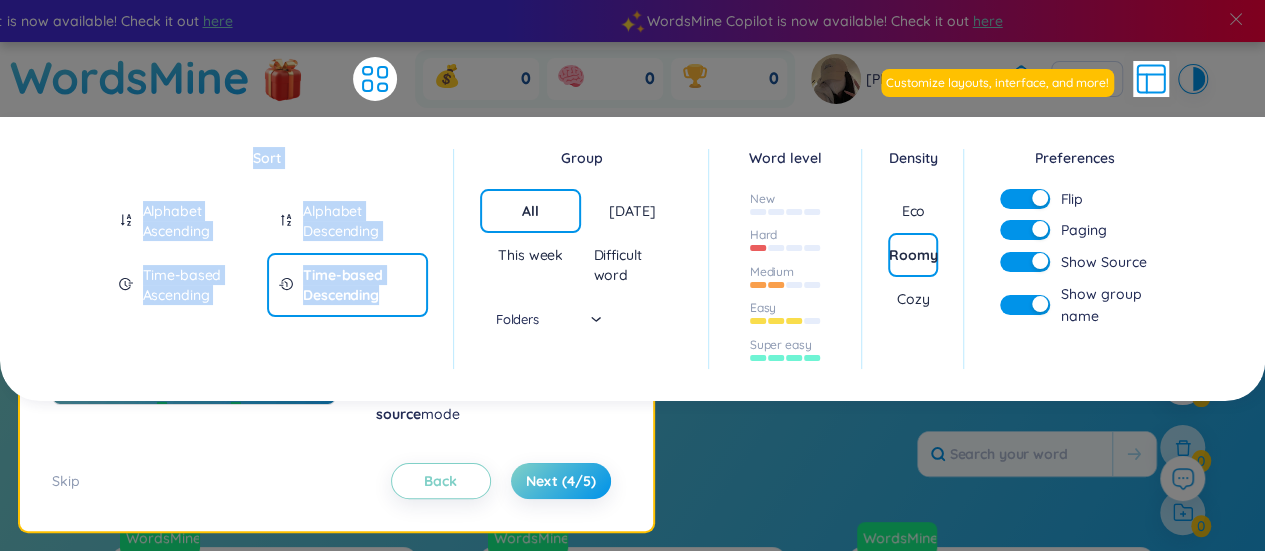 click on "Sort Alphabet Ascending Alphabet Descending Time-based Ascending Time-based Descending" at bounding box center [275, 259] 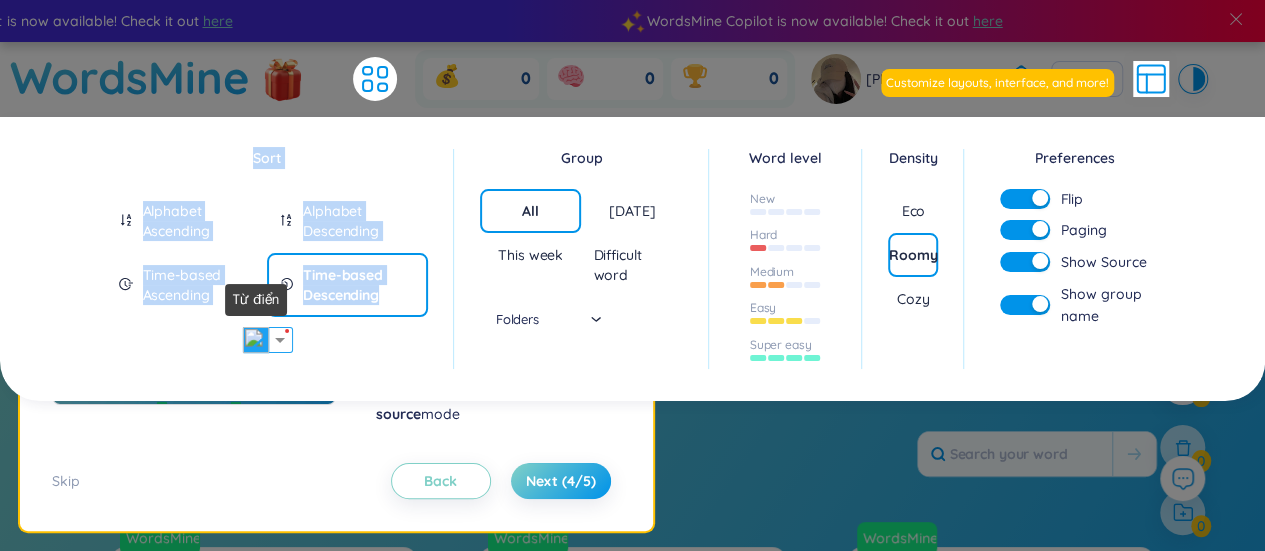 click at bounding box center (256, 340) 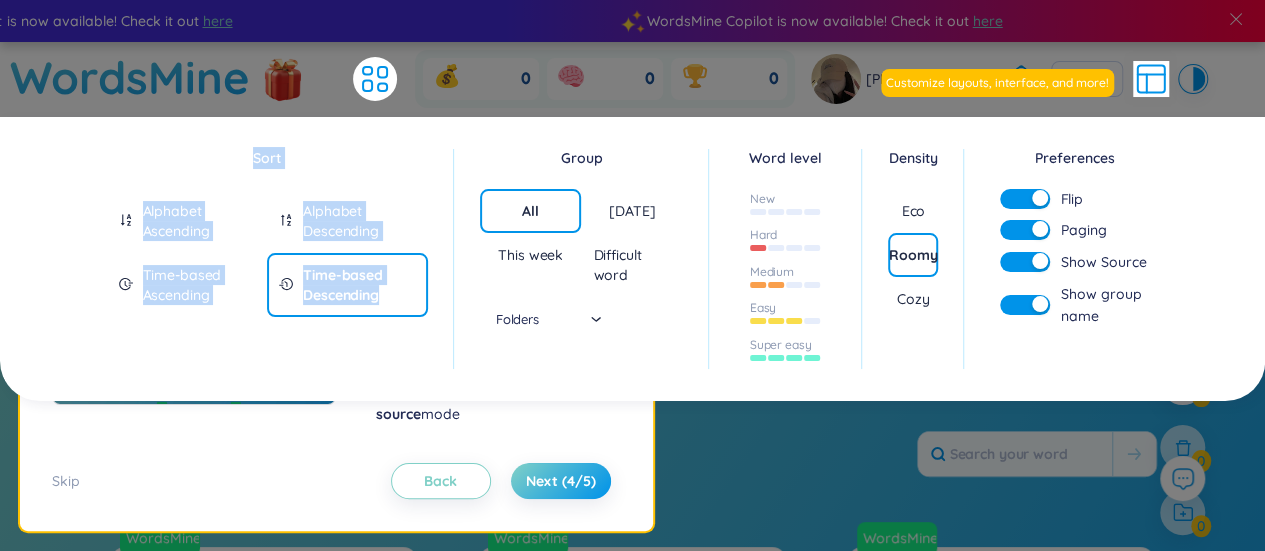 click on "Sort Alphabet Ascending Alphabet Descending Time-based Ascending Time-based Descending" at bounding box center [275, 259] 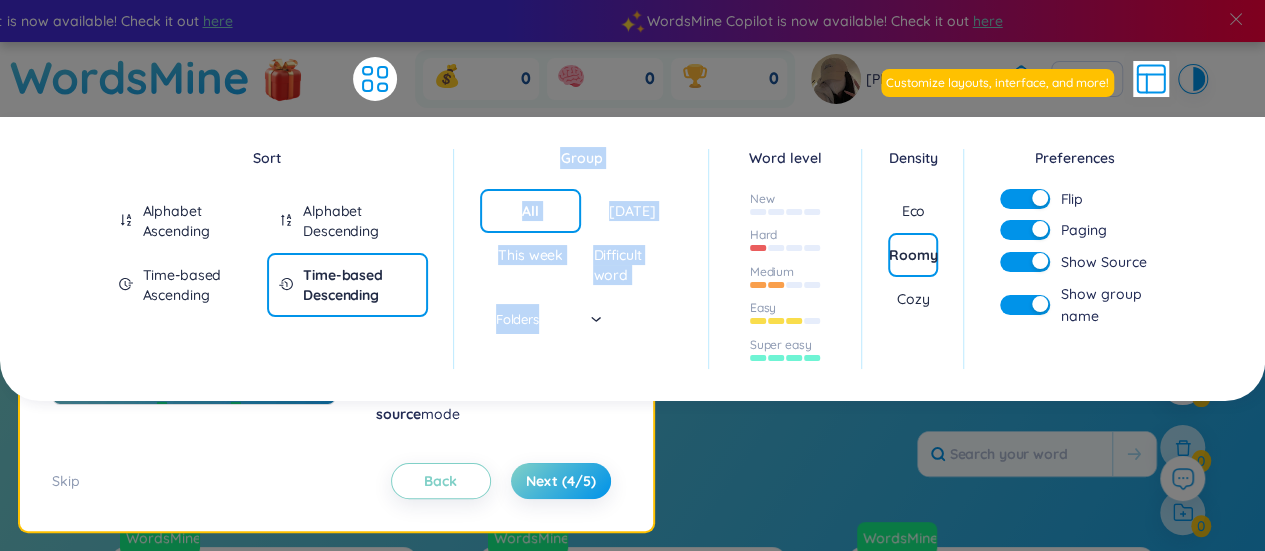 drag, startPoint x: 532, startPoint y: 151, endPoint x: 585, endPoint y: 344, distance: 200.14494 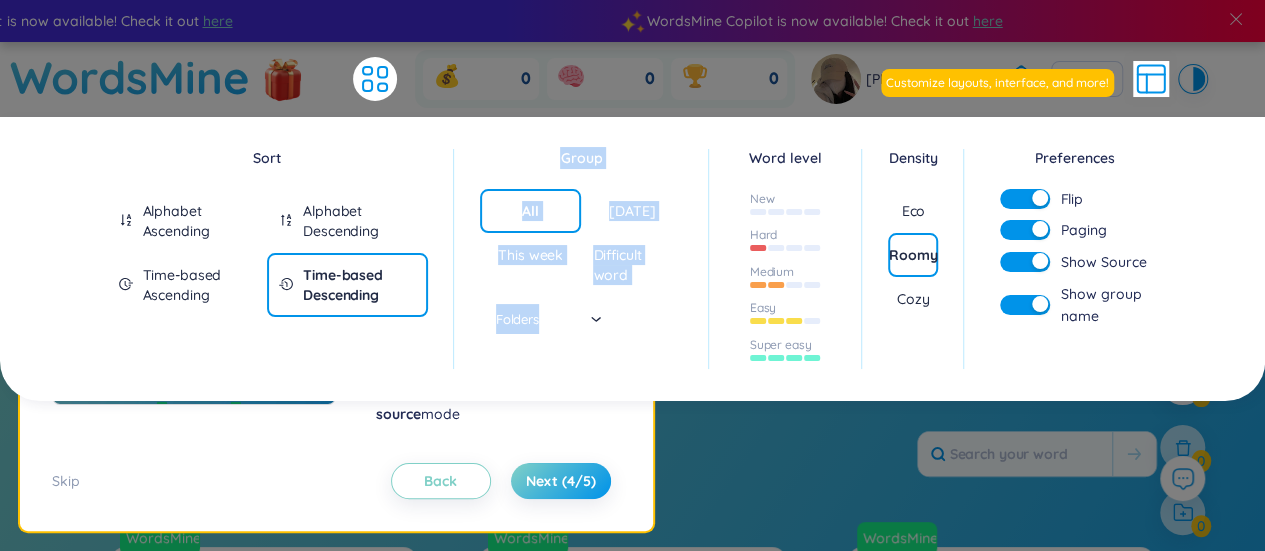 click on "Group All [DATE] This week Difficult word Folders" at bounding box center [581, 259] 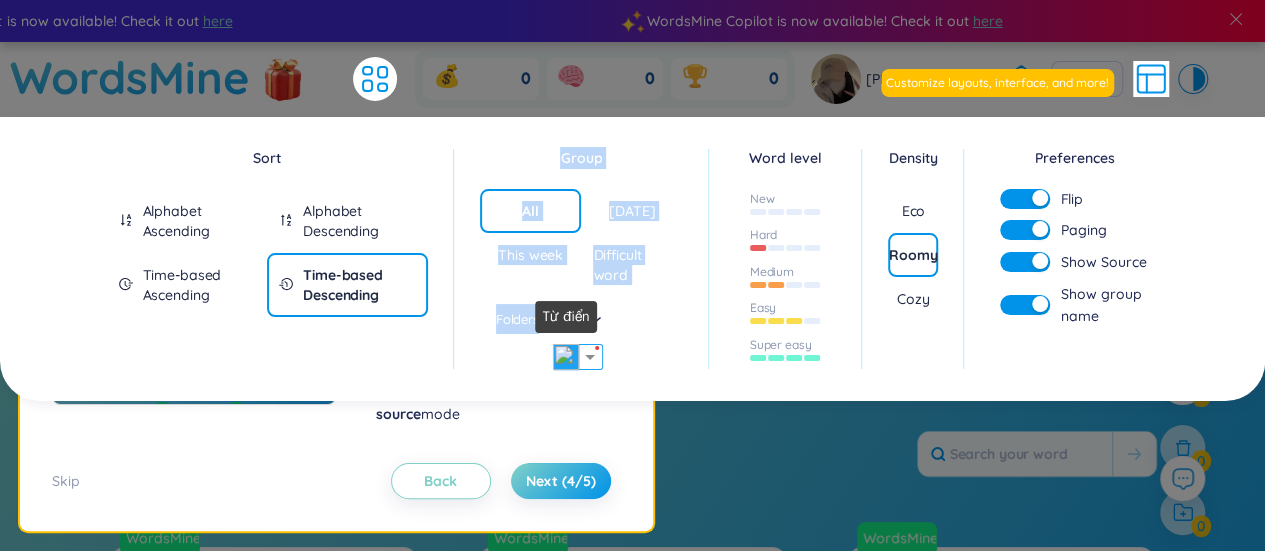 click at bounding box center [566, 357] 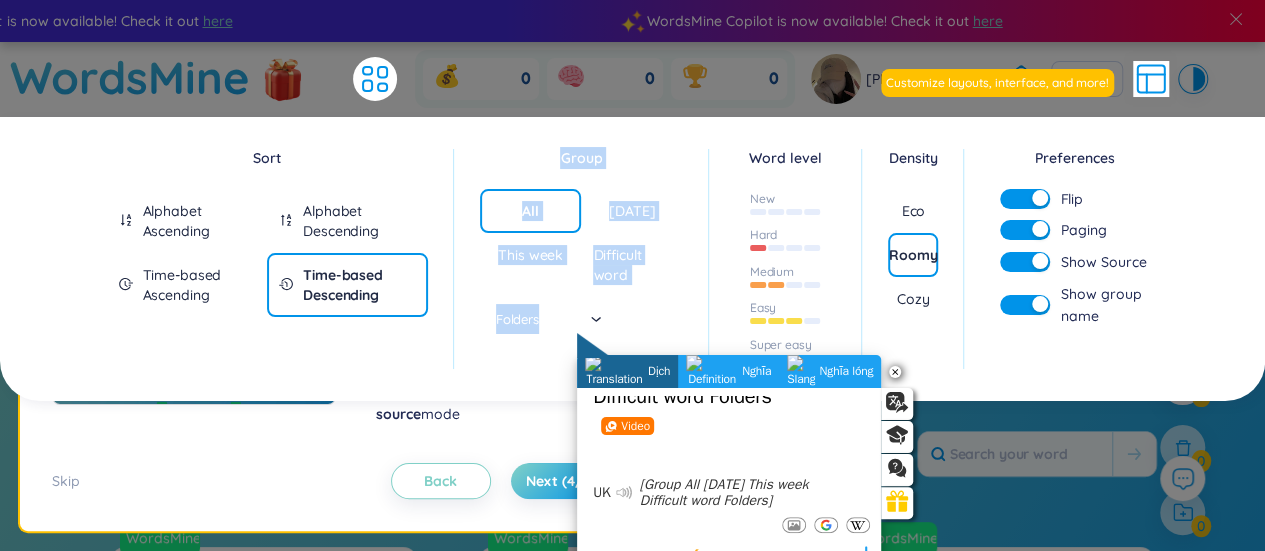 scroll, scrollTop: 39, scrollLeft: 0, axis: vertical 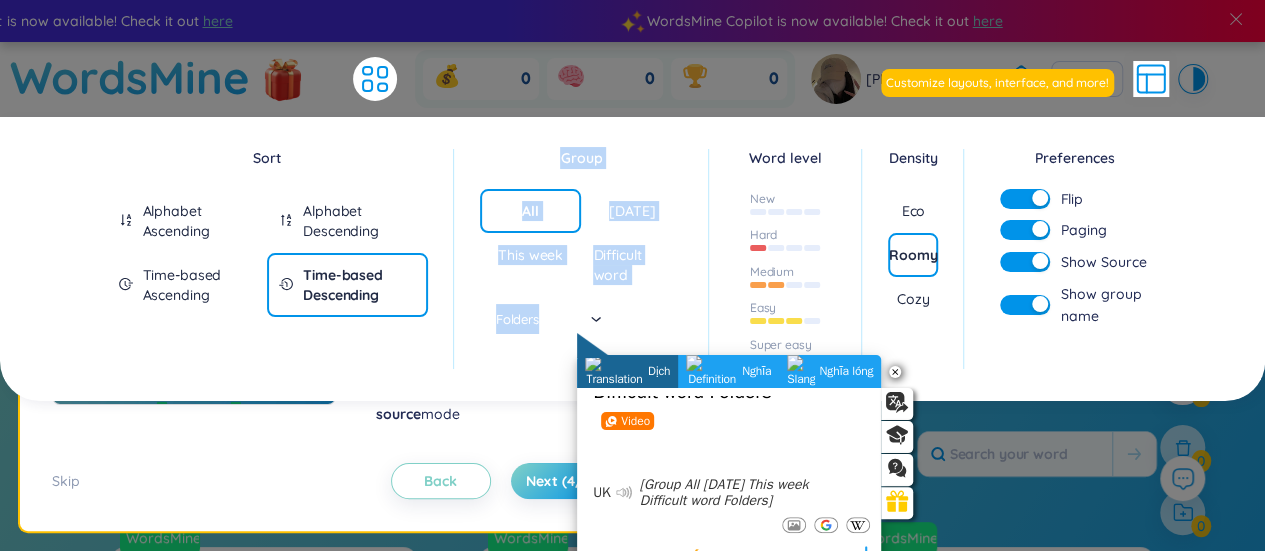 click on "Difficult word" at bounding box center [632, 265] 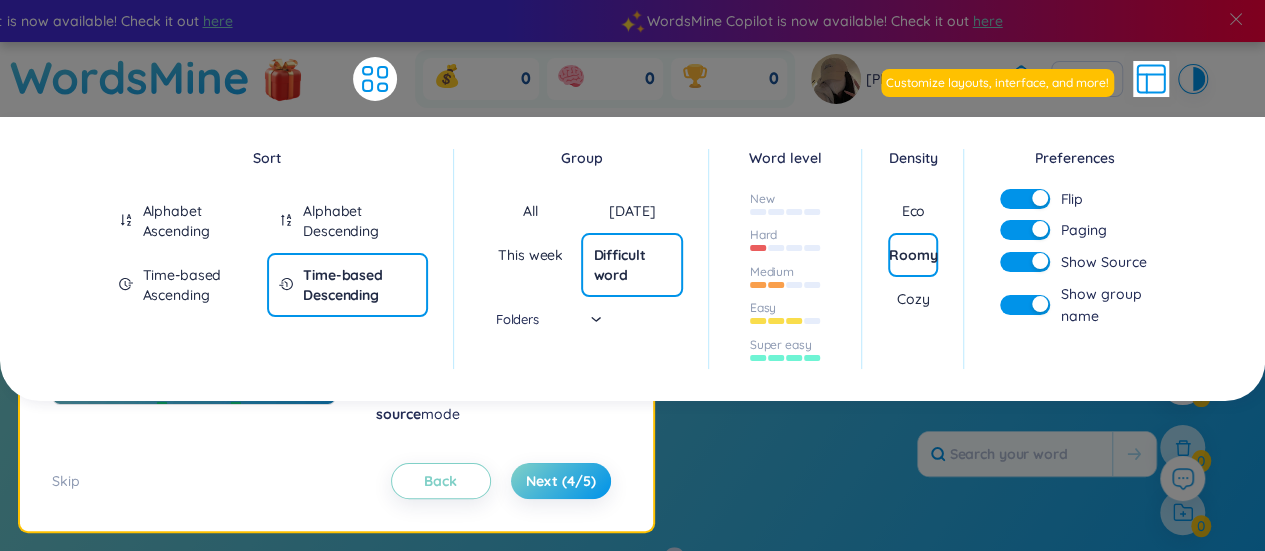 click on "Folders" at bounding box center (531, 319) 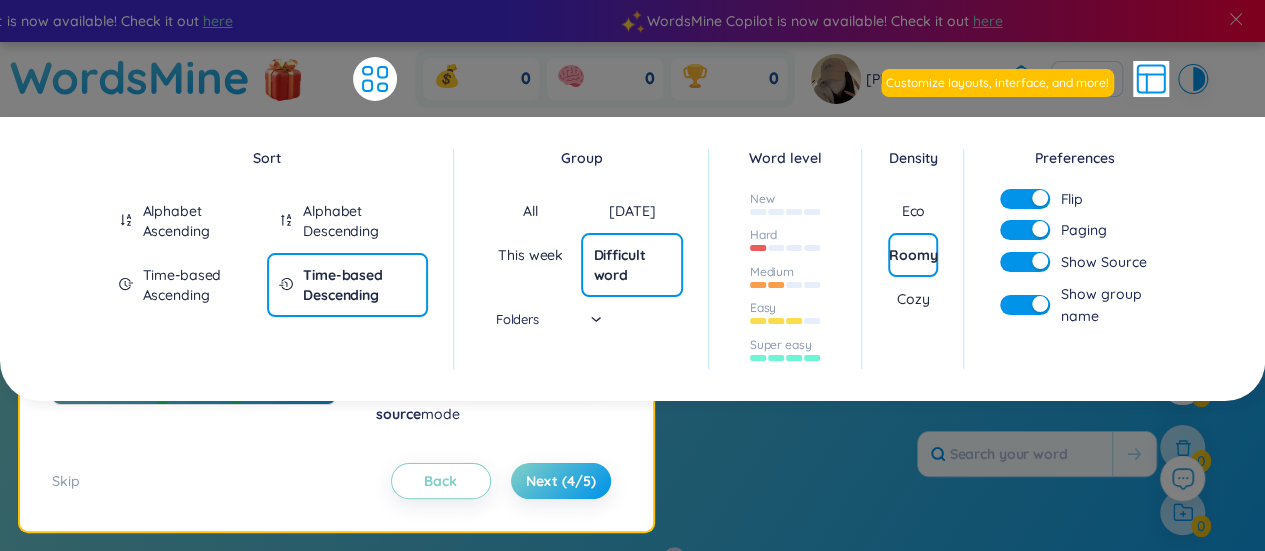 click on "Folders" at bounding box center (531, 319) 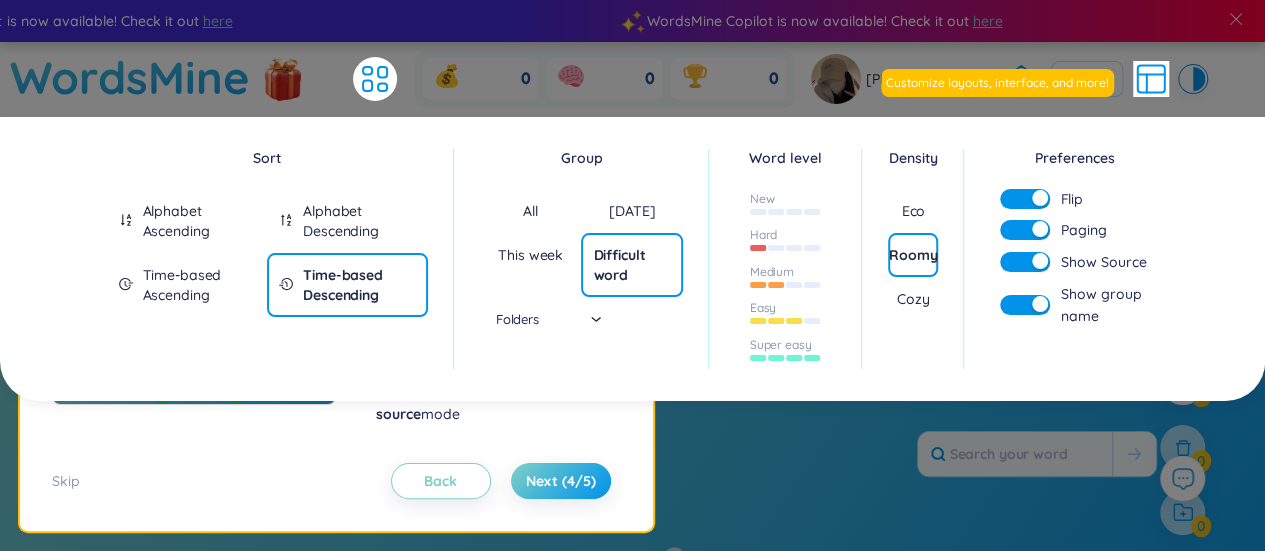 click at bounding box center (524, 319) 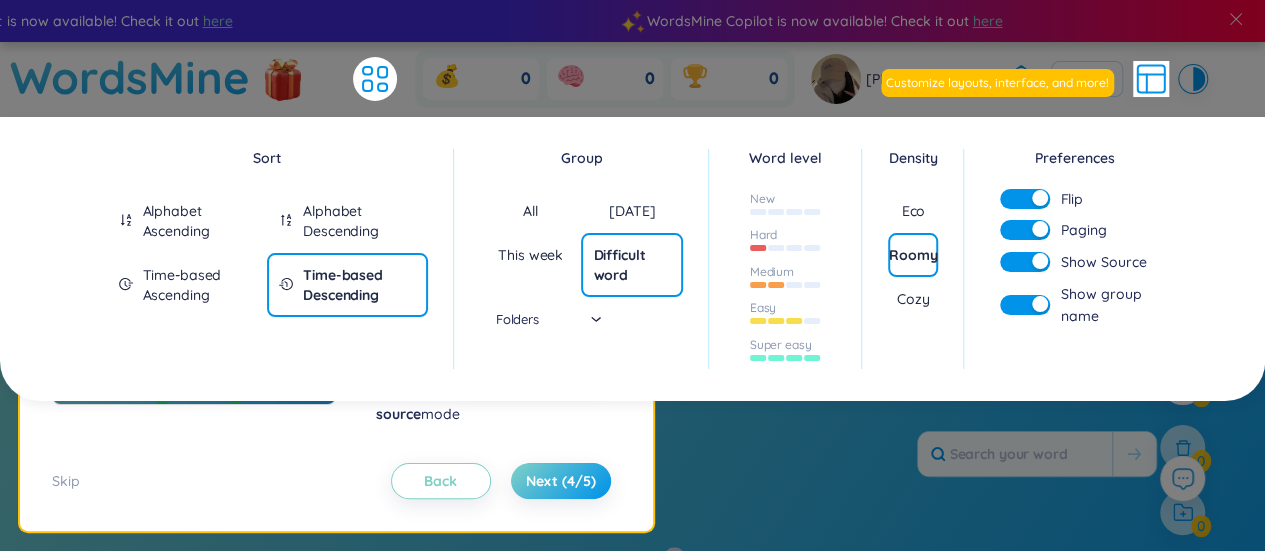click at bounding box center (524, 319) 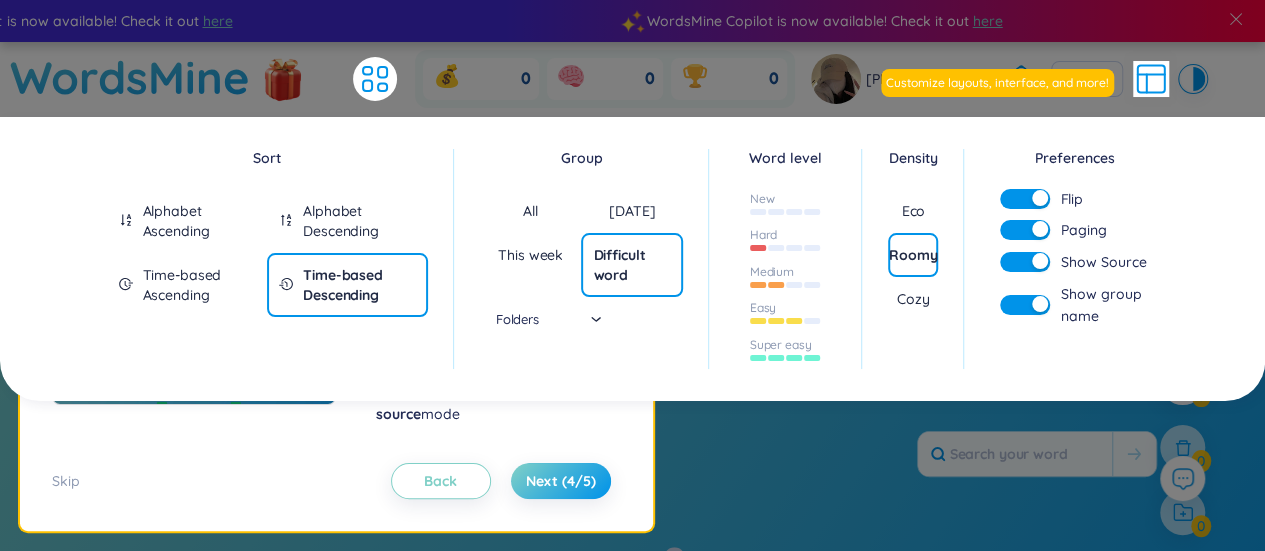 click at bounding box center (524, 319) 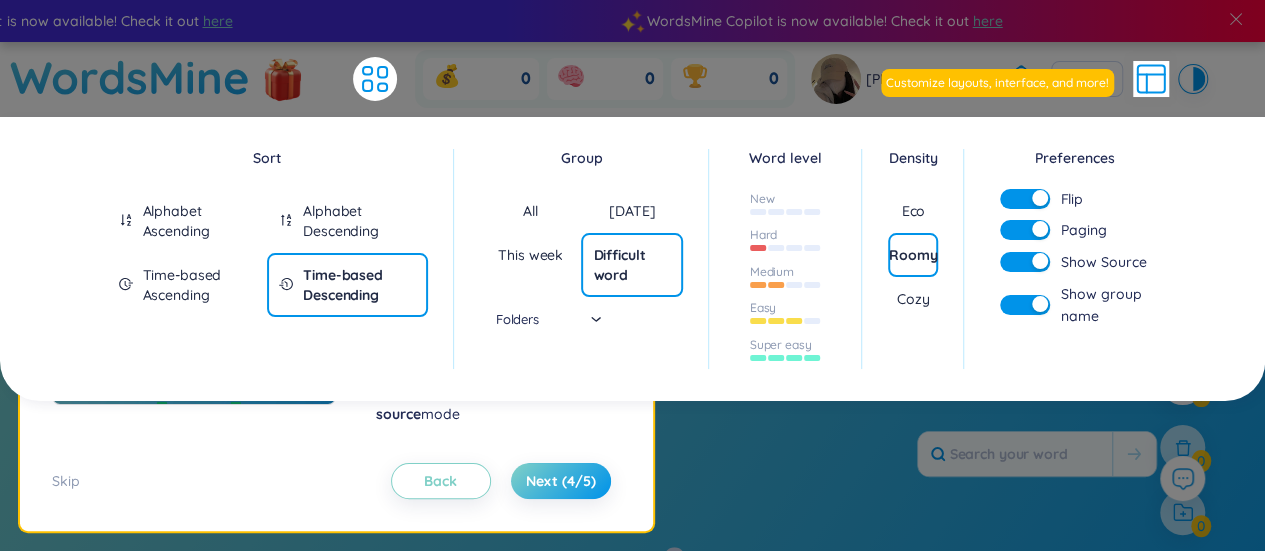 click at bounding box center (524, 319) 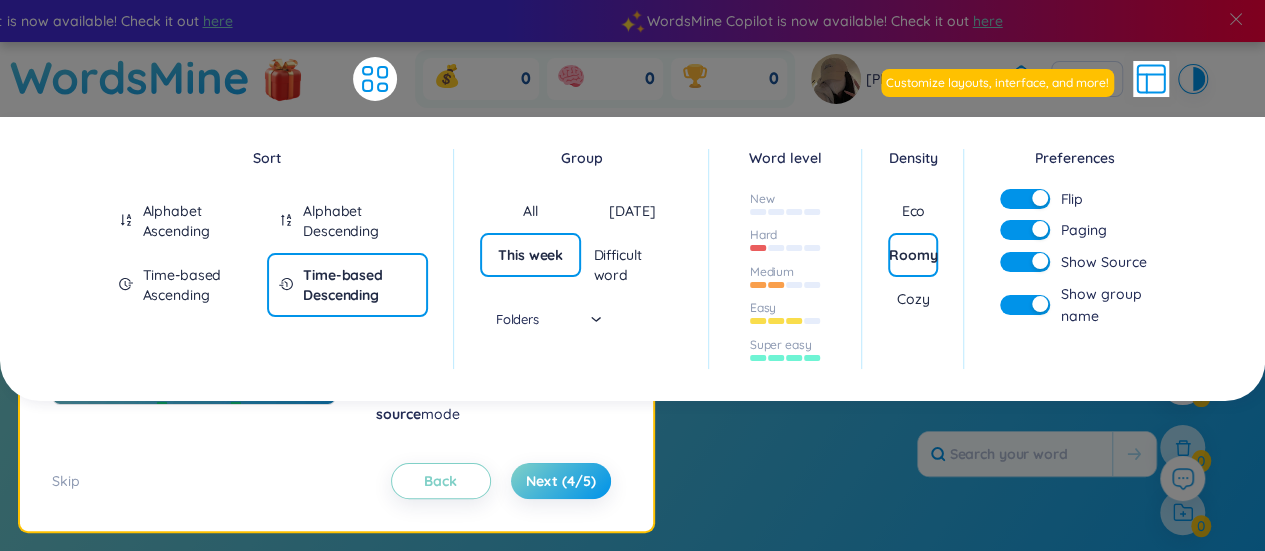 click on "All" at bounding box center [531, 211] 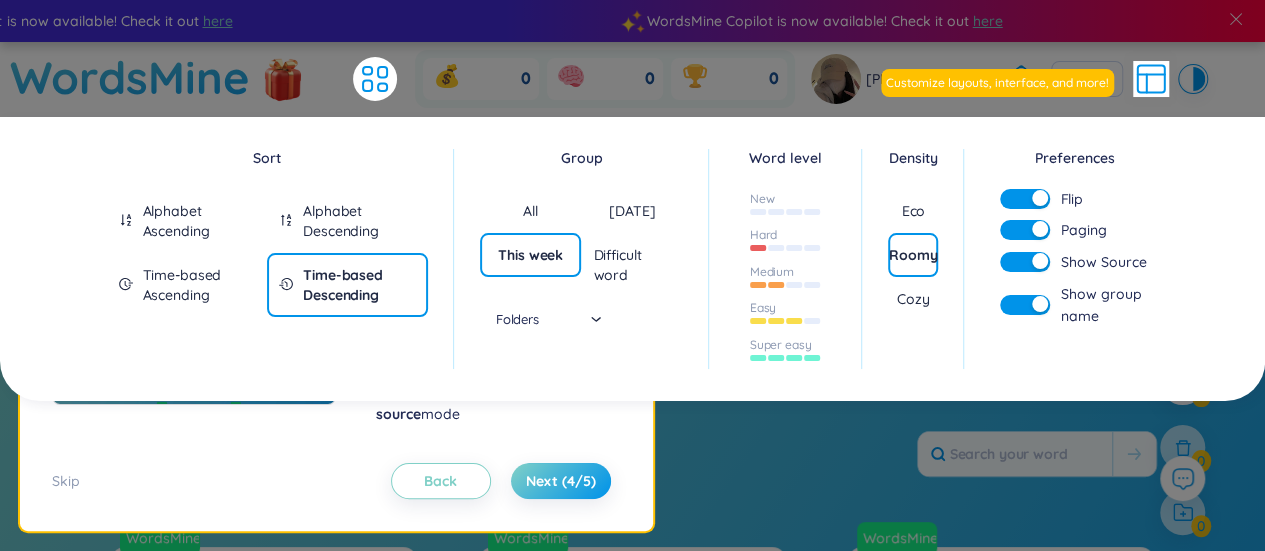 click on "[DATE]" at bounding box center (632, 211) 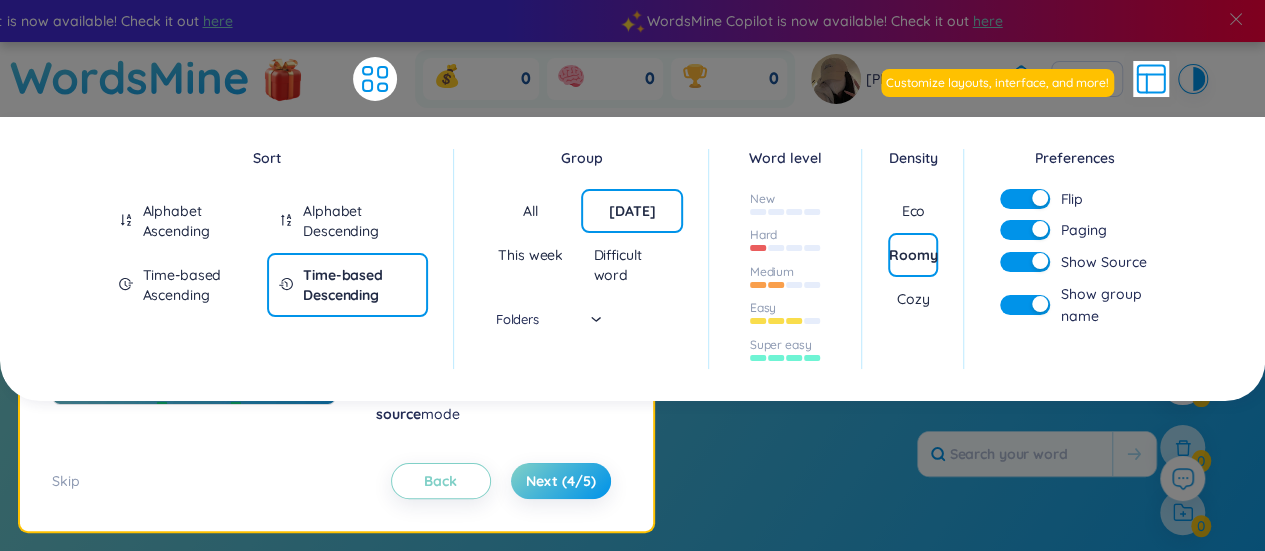 click on "All" at bounding box center (530, 211) 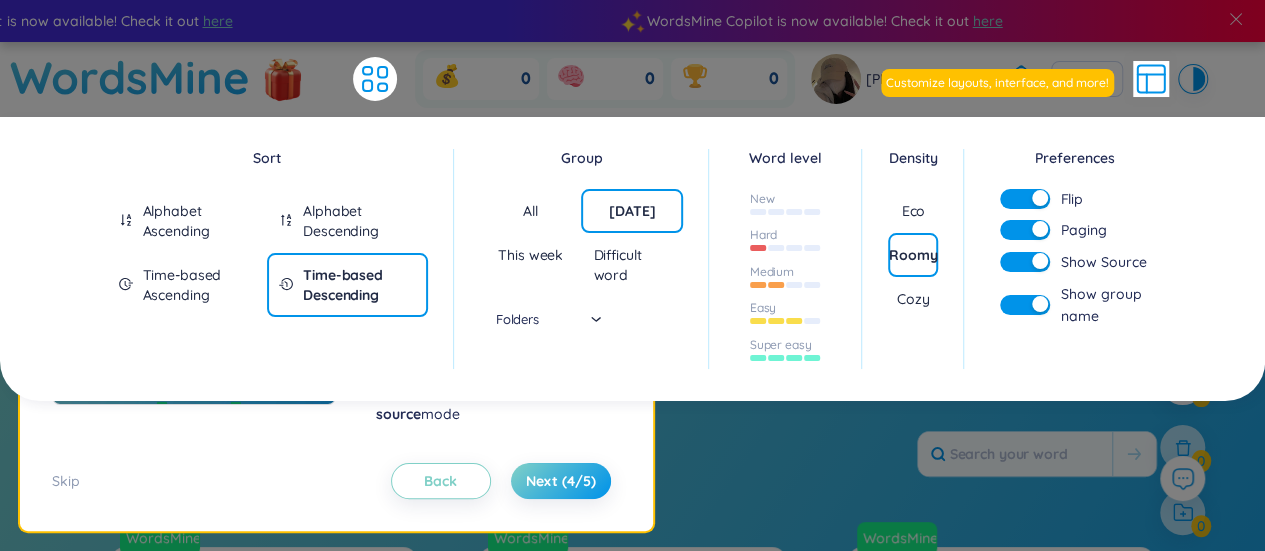 click on "This week" at bounding box center (530, 255) 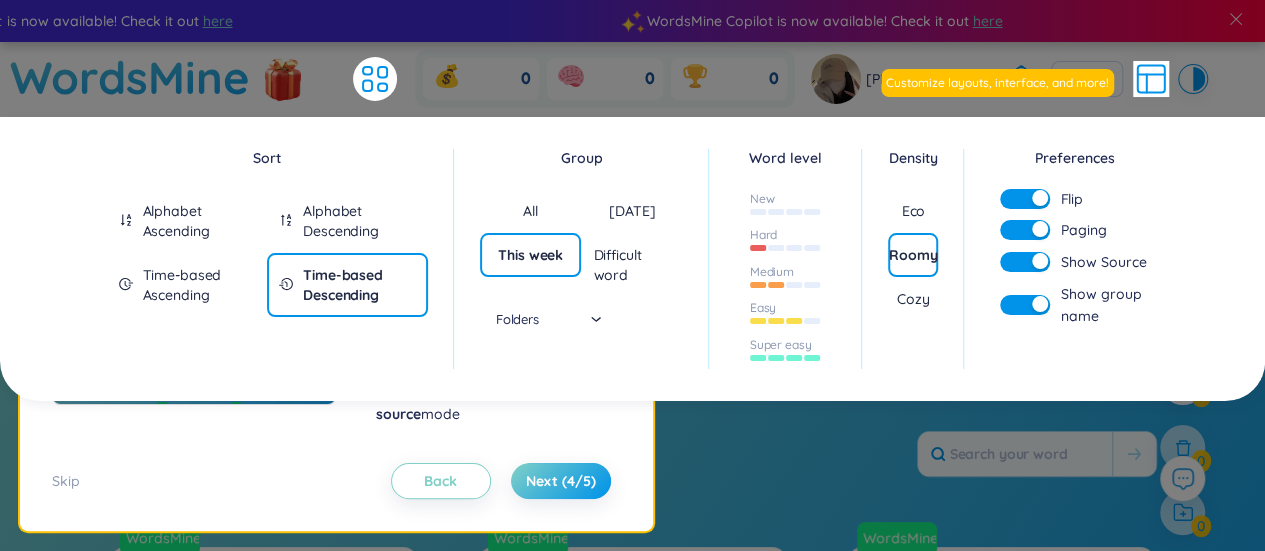 click on "All" at bounding box center (530, 211) 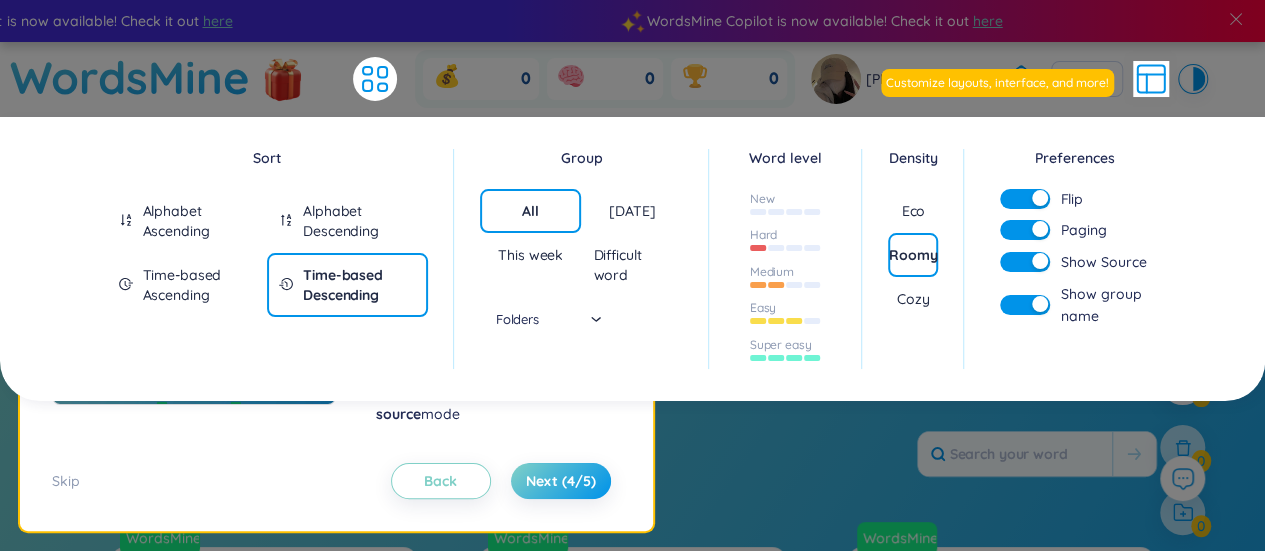 click on "All" at bounding box center (531, 211) 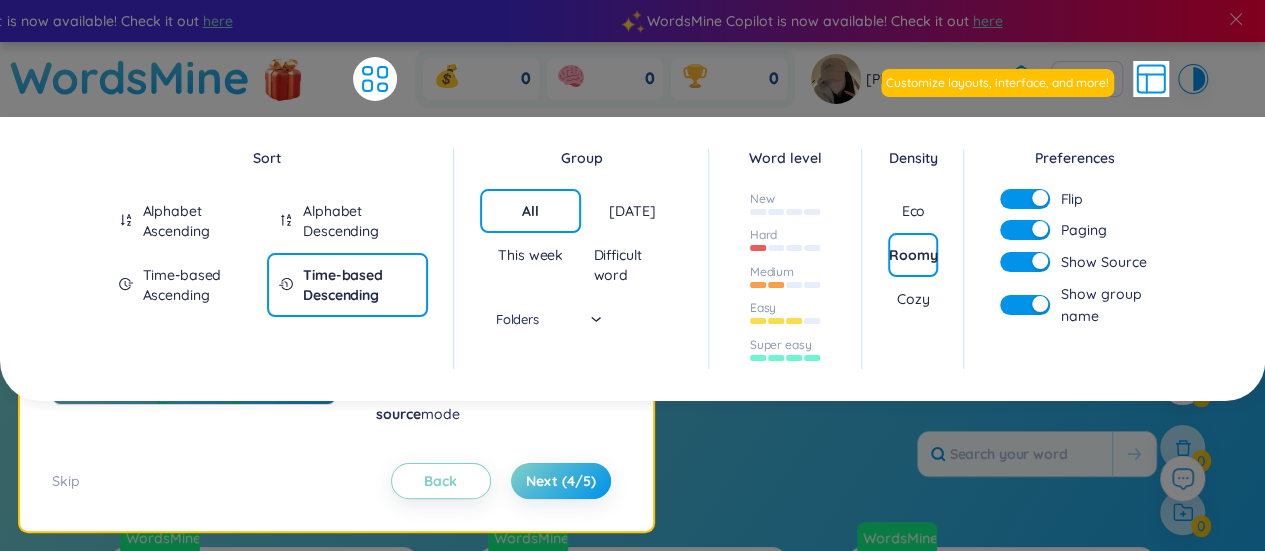 click on "All" at bounding box center (531, 211) 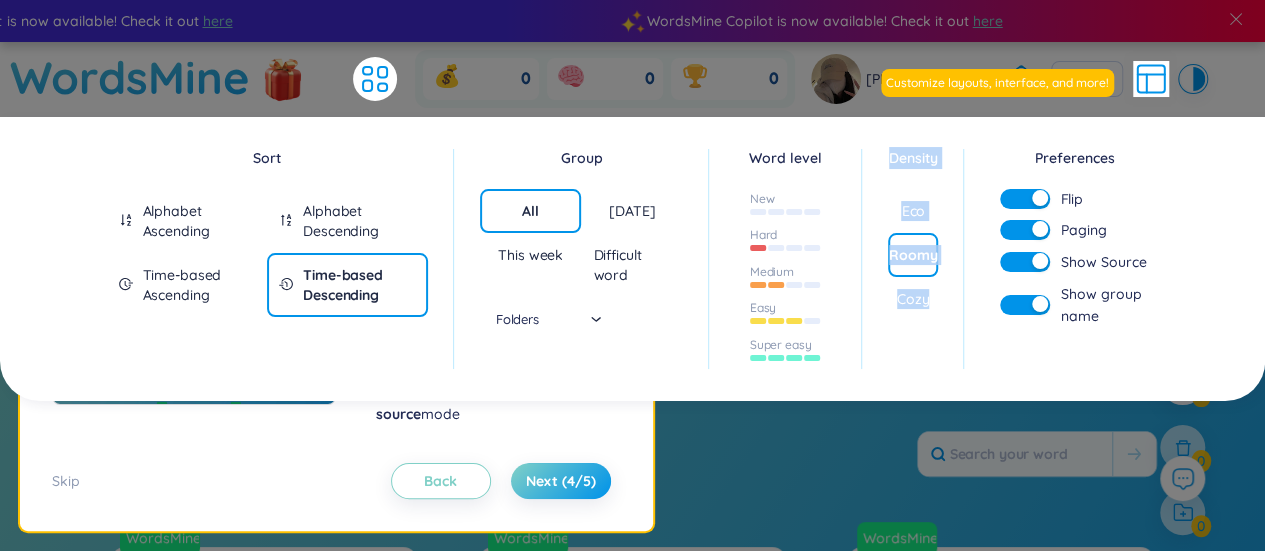 drag, startPoint x: 880, startPoint y: 145, endPoint x: 938, endPoint y: 317, distance: 181.51584 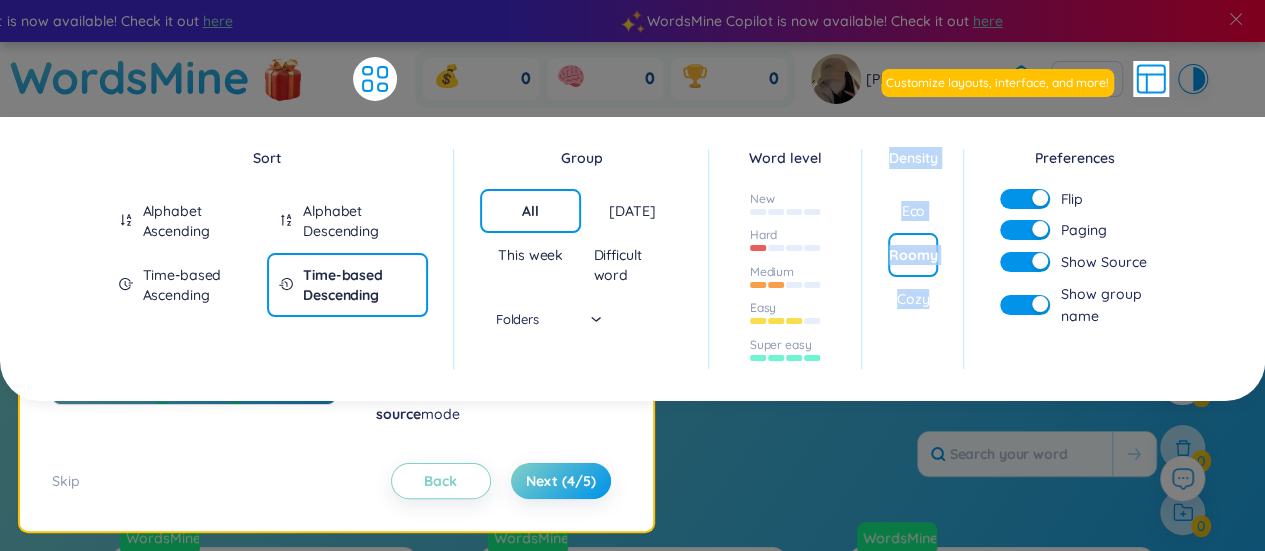 click on "Density Eco Roomy Cozy" at bounding box center (913, 259) 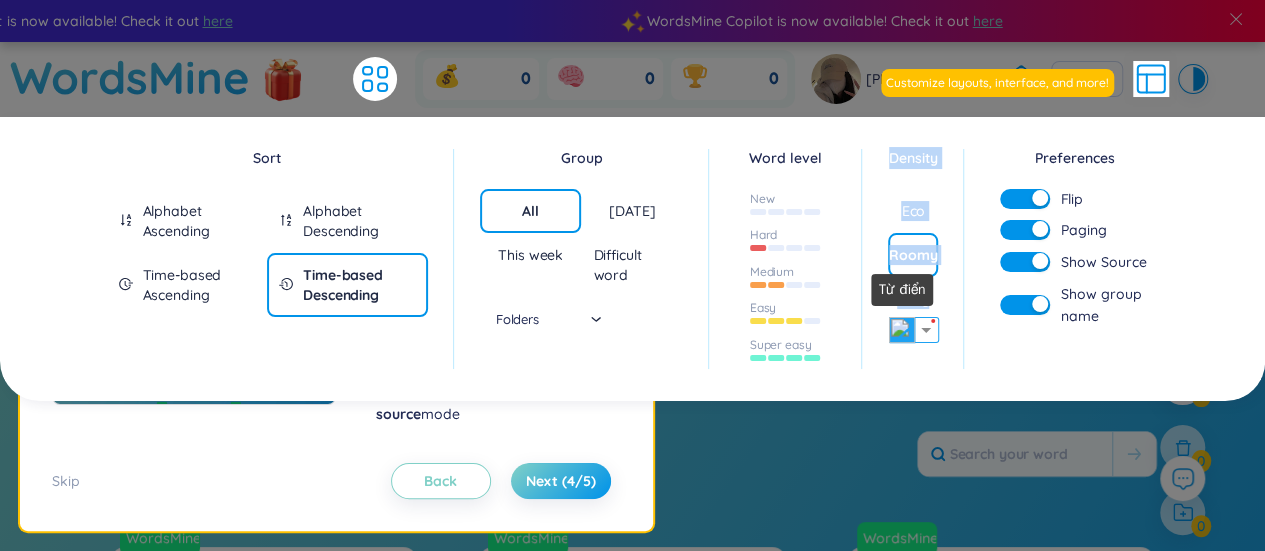 click at bounding box center [902, 330] 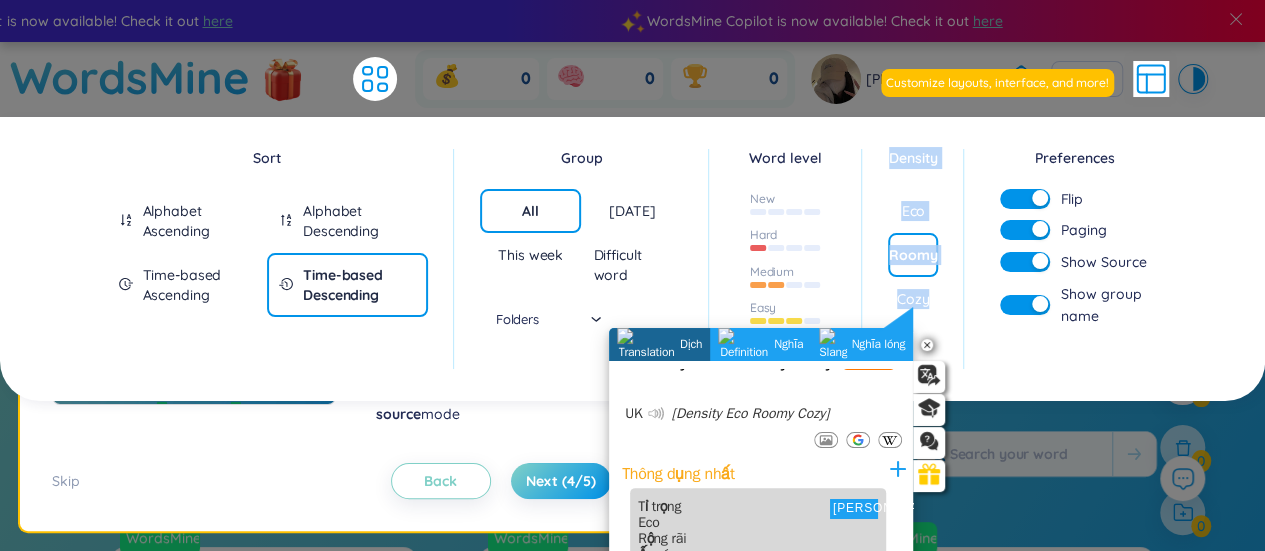 scroll, scrollTop: 39, scrollLeft: 0, axis: vertical 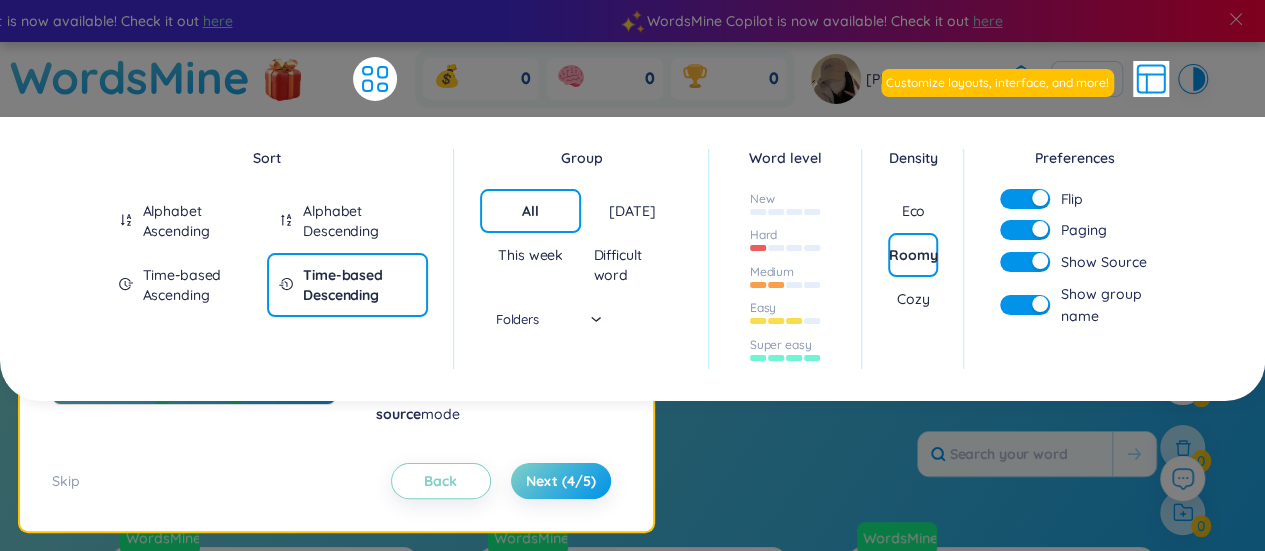click at bounding box center (1025, 305) 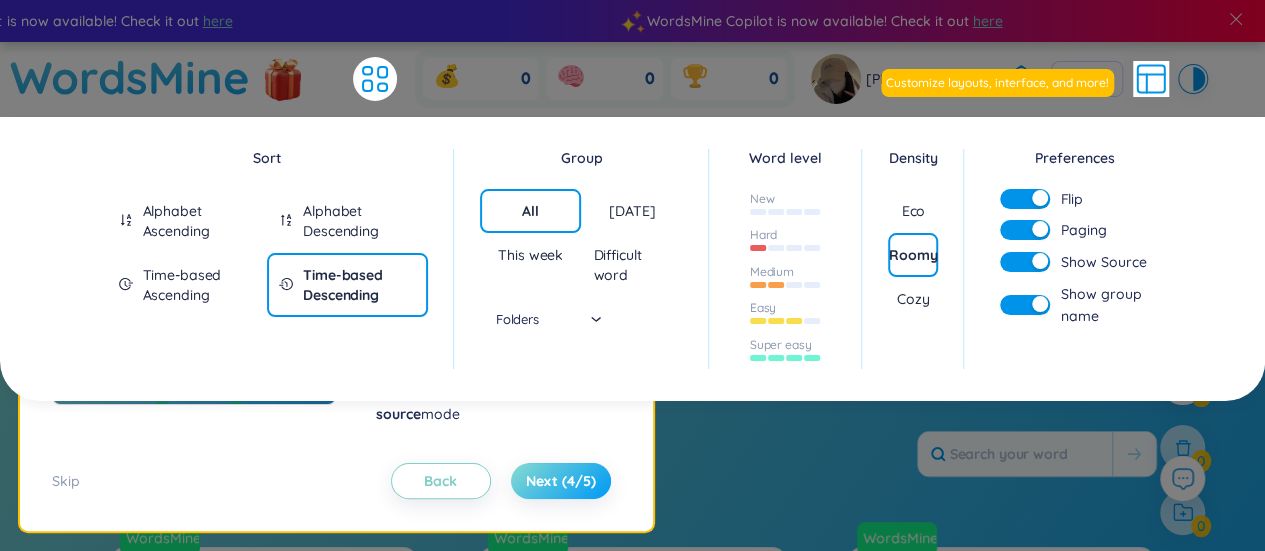click on "Next (4/5)" at bounding box center (561, 481) 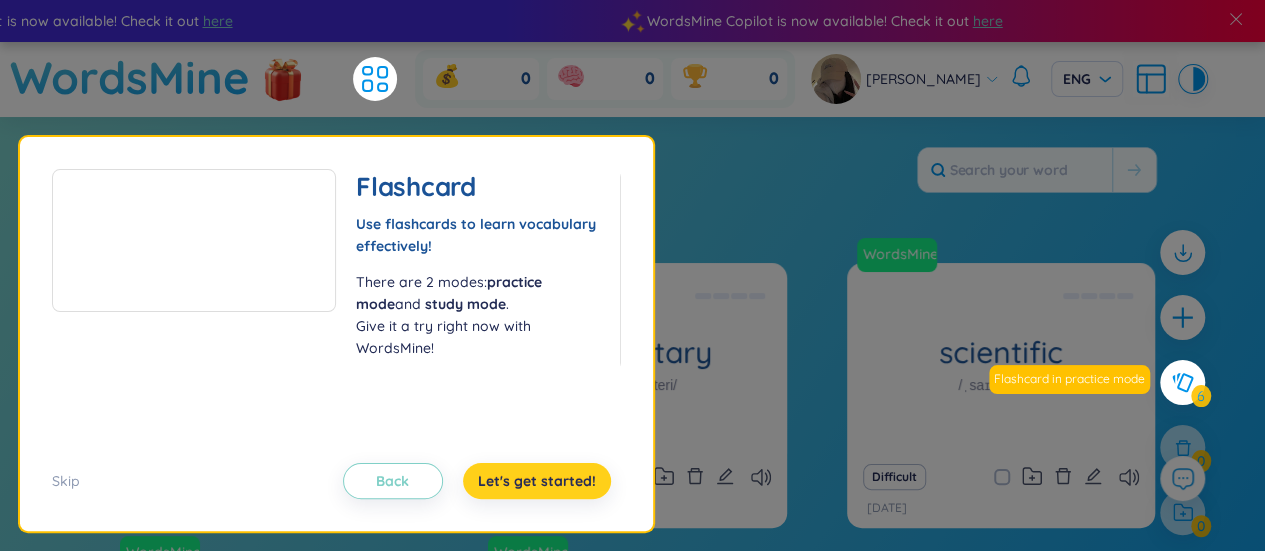click on "Let's get started!" at bounding box center [537, 481] 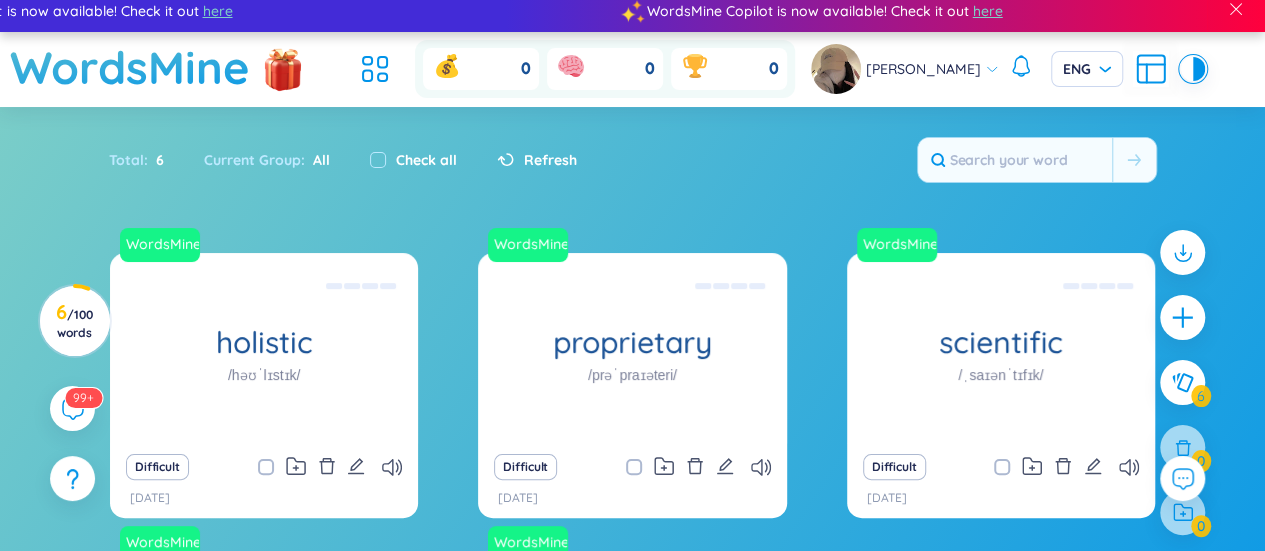 scroll, scrollTop: 0, scrollLeft: 0, axis: both 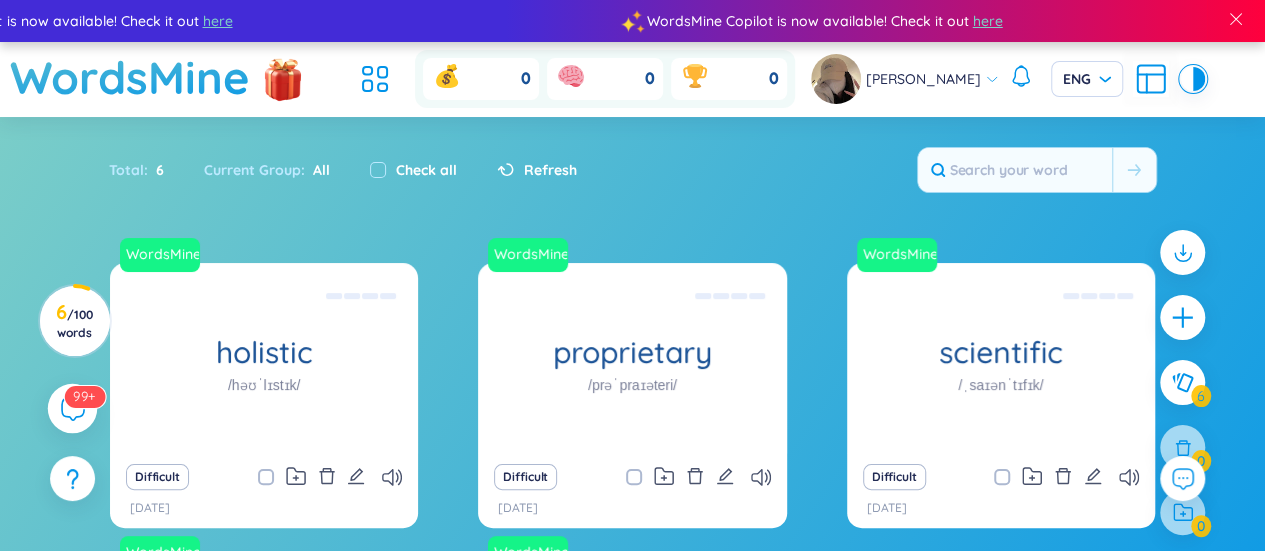 click on "99+" at bounding box center [84, 396] 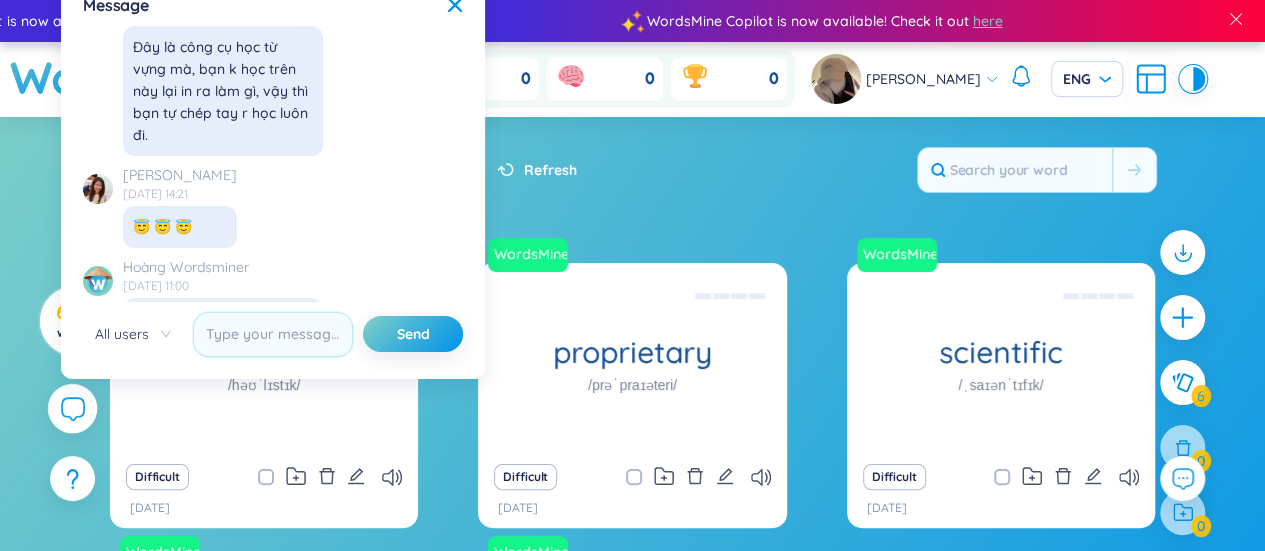 scroll, scrollTop: 21164, scrollLeft: 0, axis: vertical 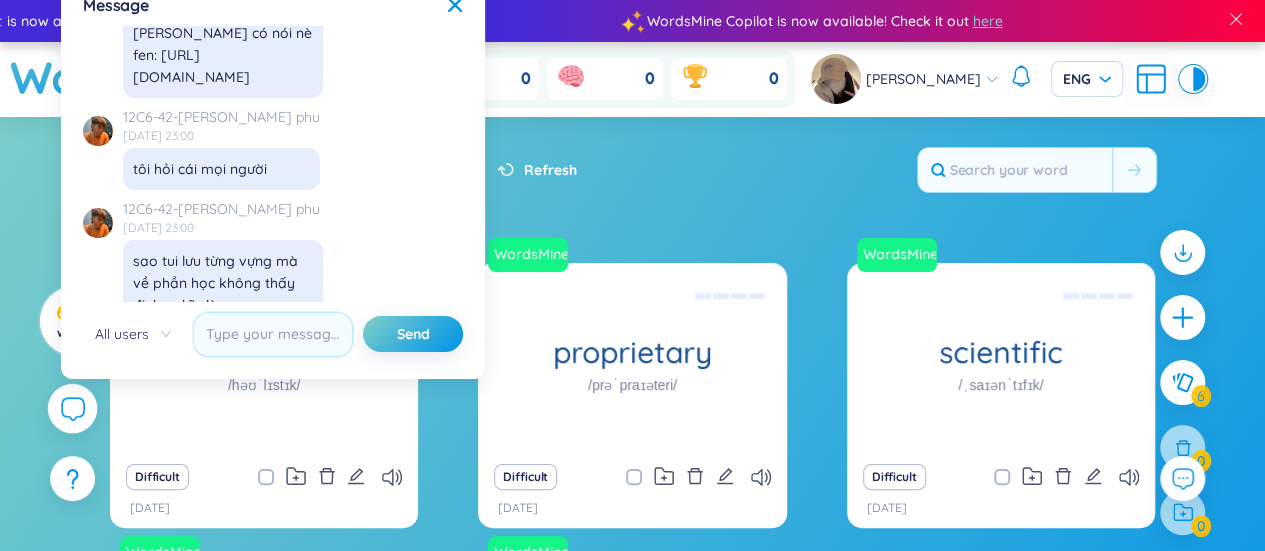 drag, startPoint x: 130, startPoint y: 82, endPoint x: 229, endPoint y: 148, distance: 118.98319 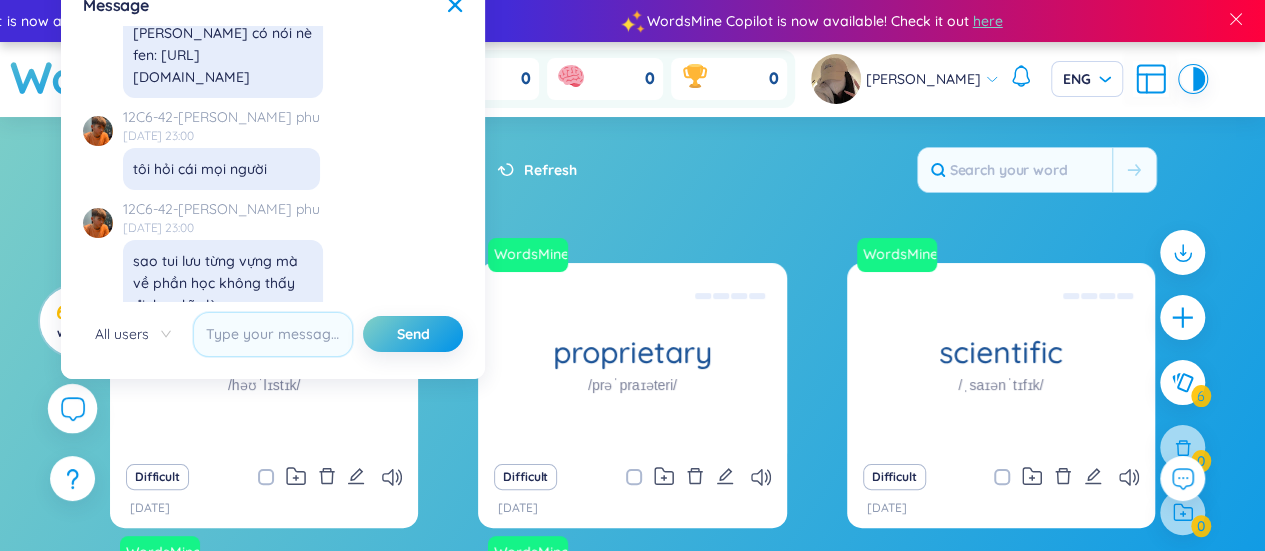 click on "[PERSON_NAME] có nói nè fen: [URL][DOMAIN_NAME]" at bounding box center [223, 55] 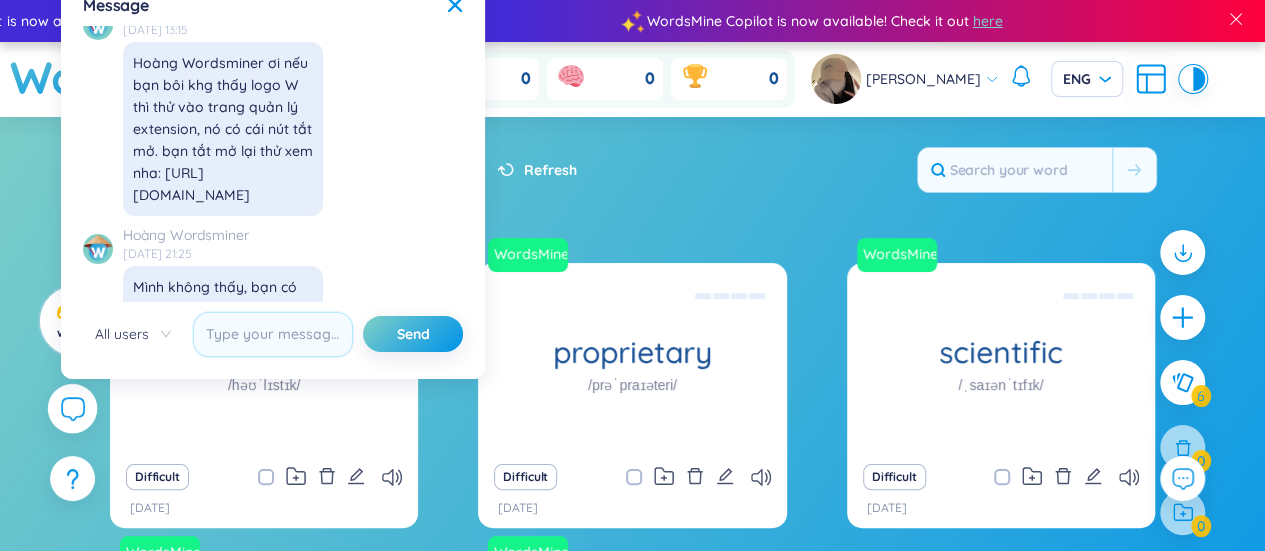scroll, scrollTop: 19664, scrollLeft: 0, axis: vertical 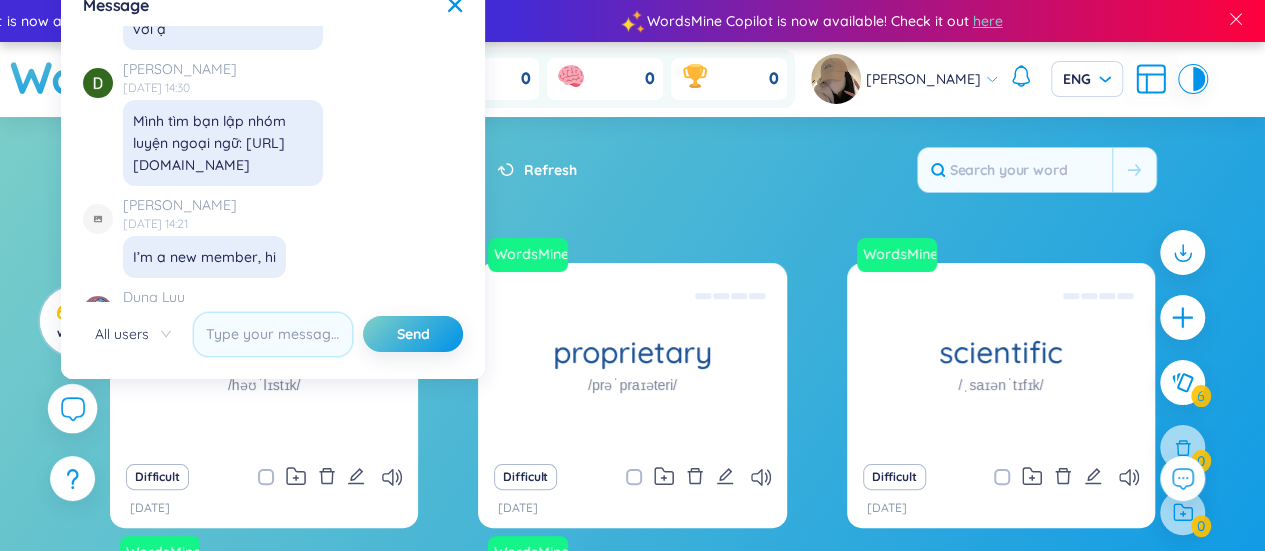 drag, startPoint x: 130, startPoint y: 145, endPoint x: 323, endPoint y: 145, distance: 193 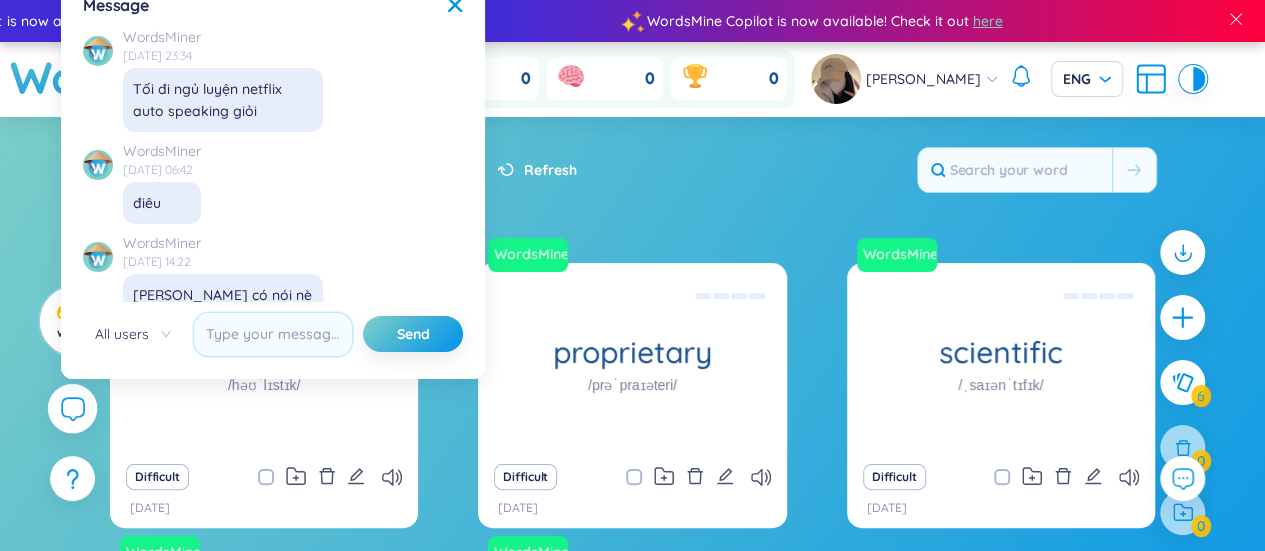 scroll, scrollTop: 21502, scrollLeft: 0, axis: vertical 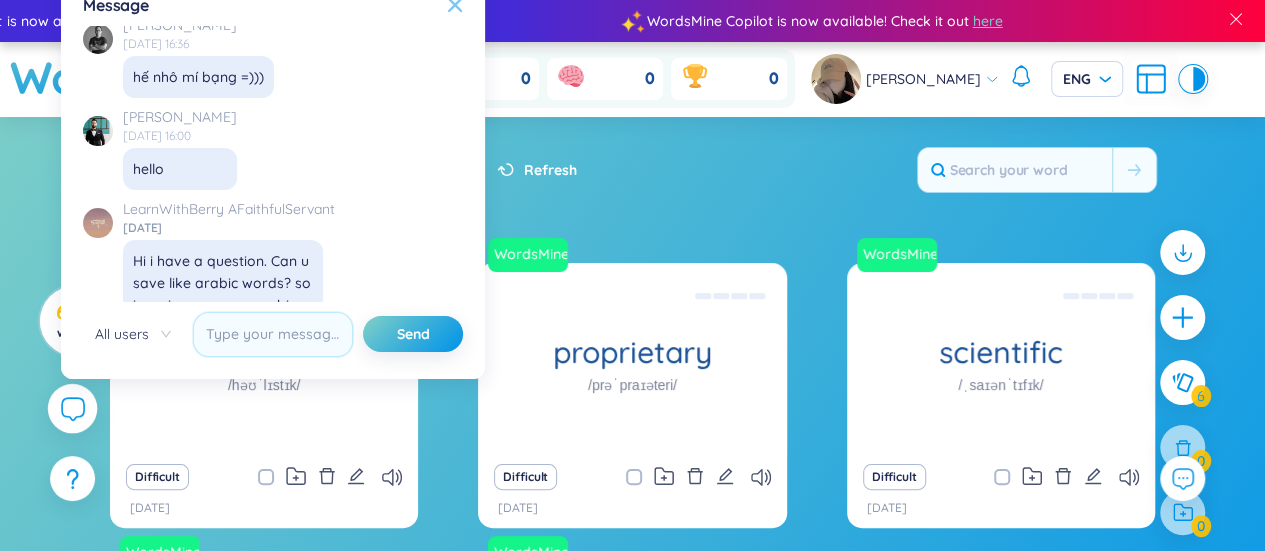click 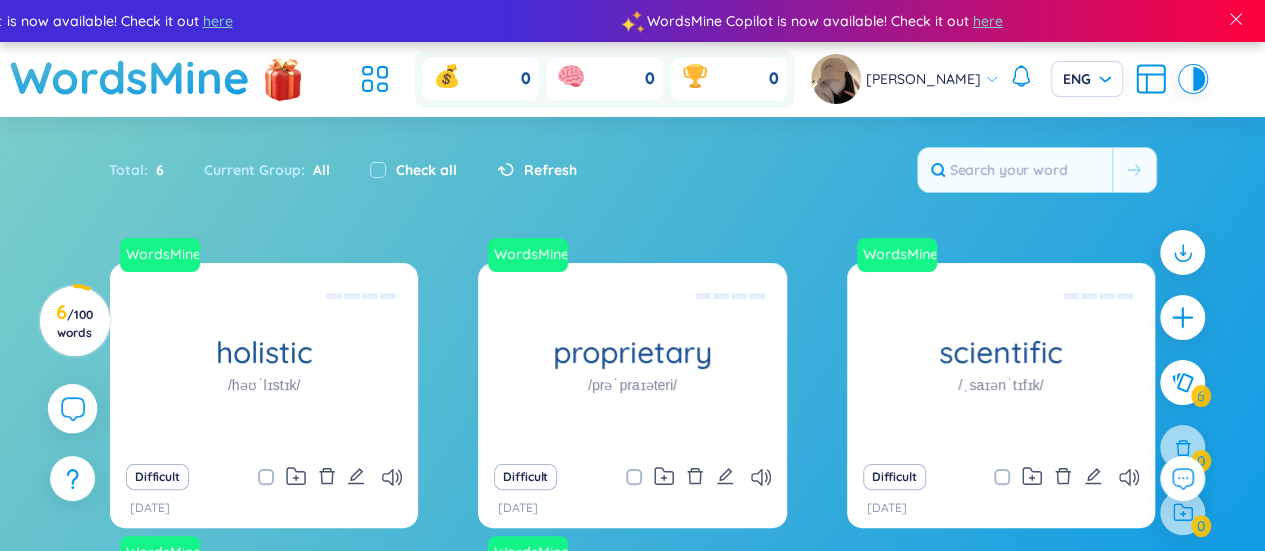 scroll, scrollTop: 22964, scrollLeft: 0, axis: vertical 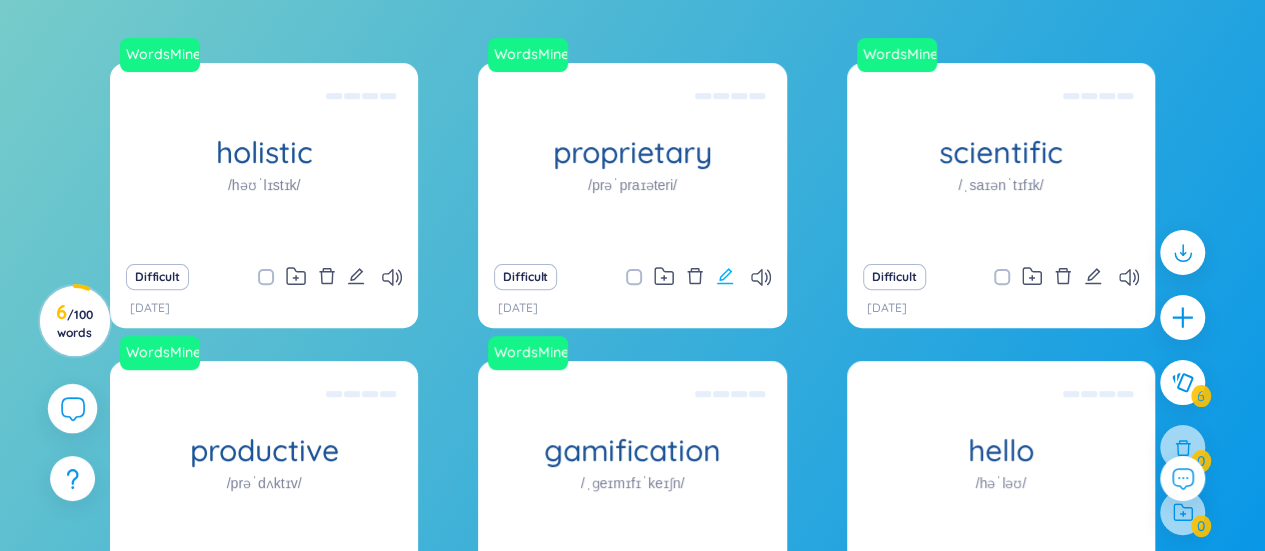 click 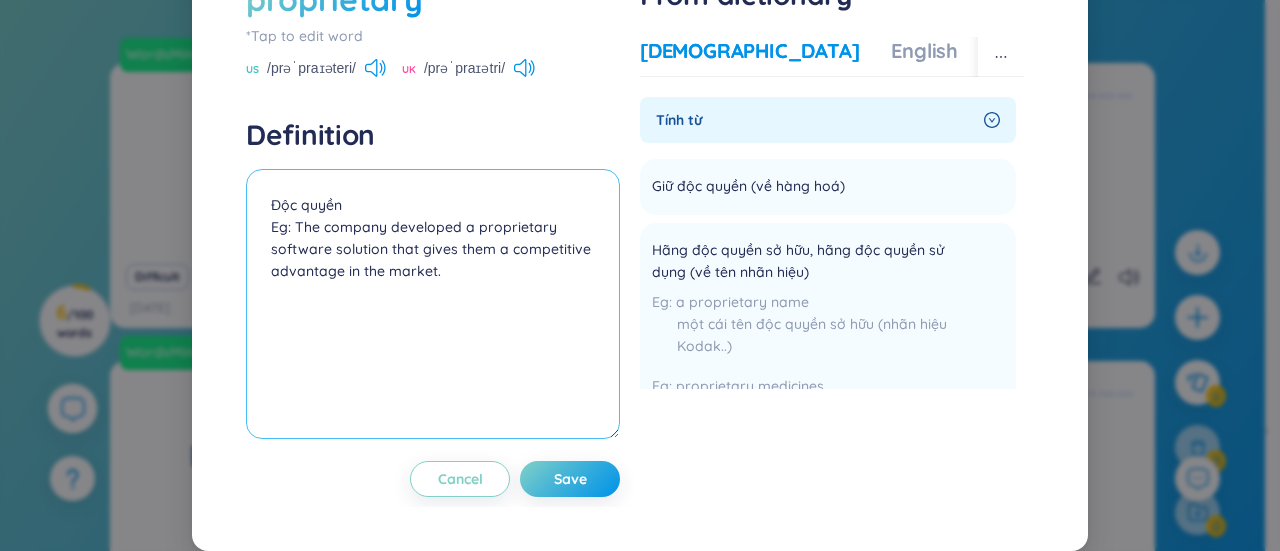 scroll, scrollTop: 76, scrollLeft: 0, axis: vertical 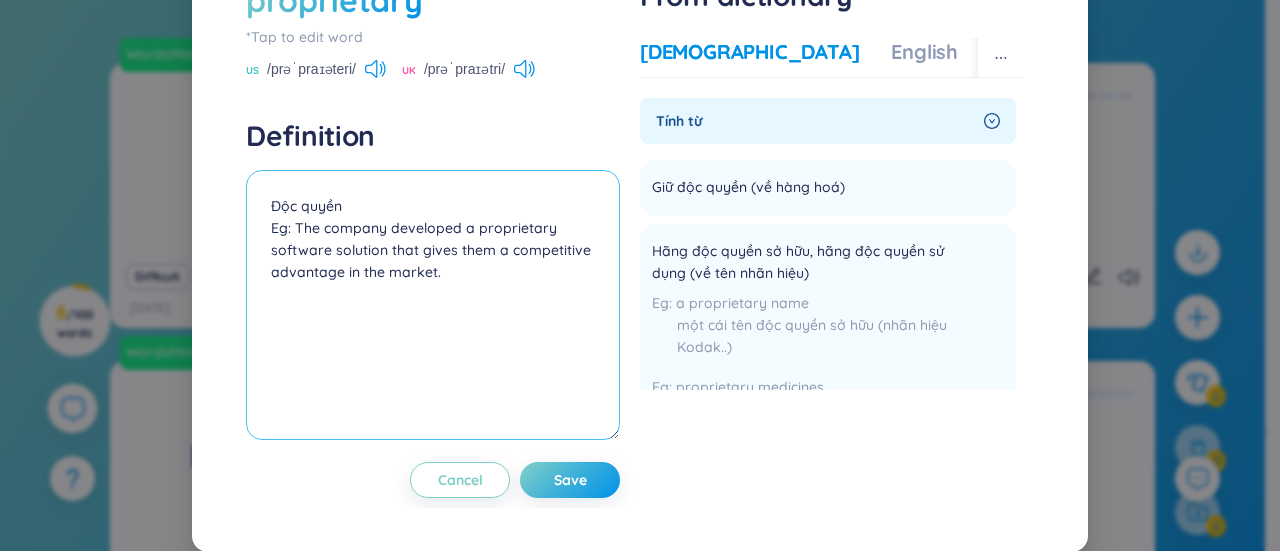 click on "Độc quyền
Eg: The company developed a proprietary software solution that gives them a competitive advantage in the market." at bounding box center (433, 305) 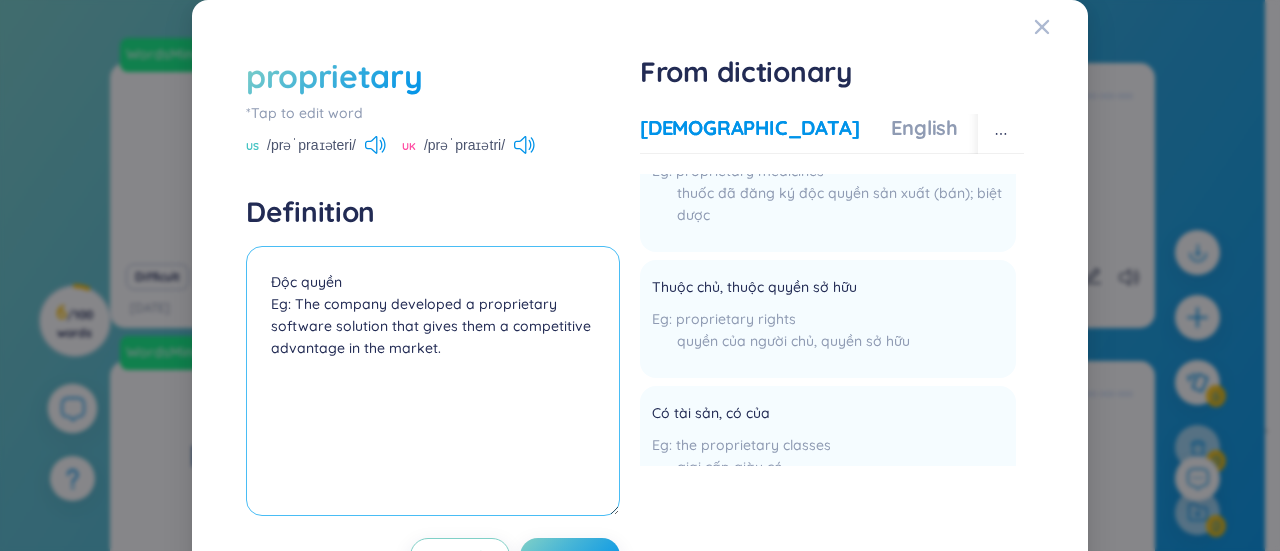 scroll, scrollTop: 400, scrollLeft: 0, axis: vertical 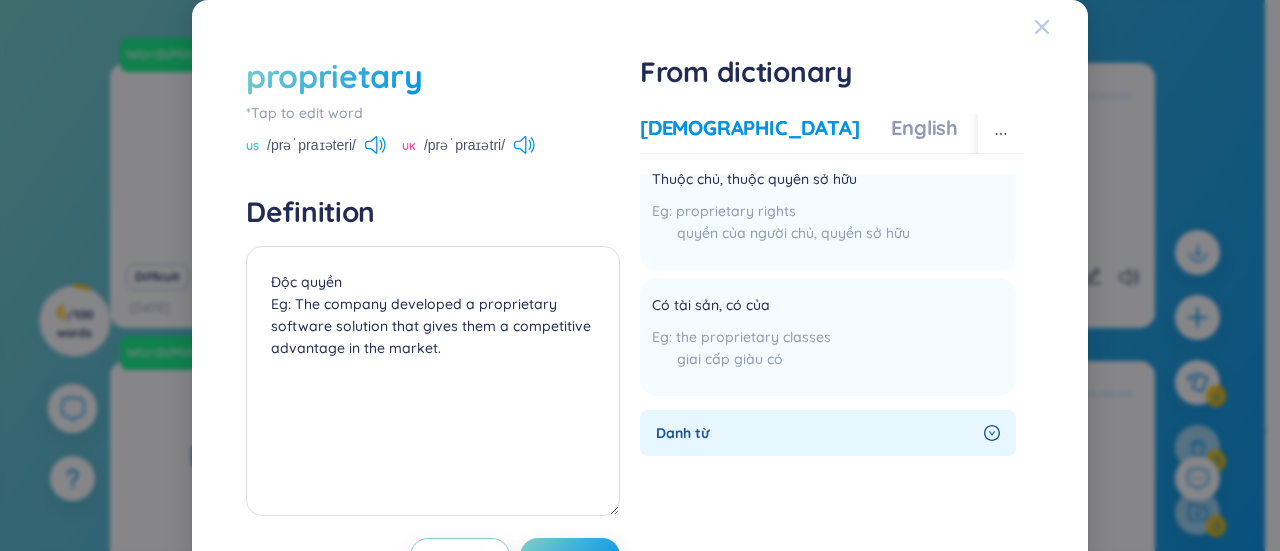 click at bounding box center (1042, 27) 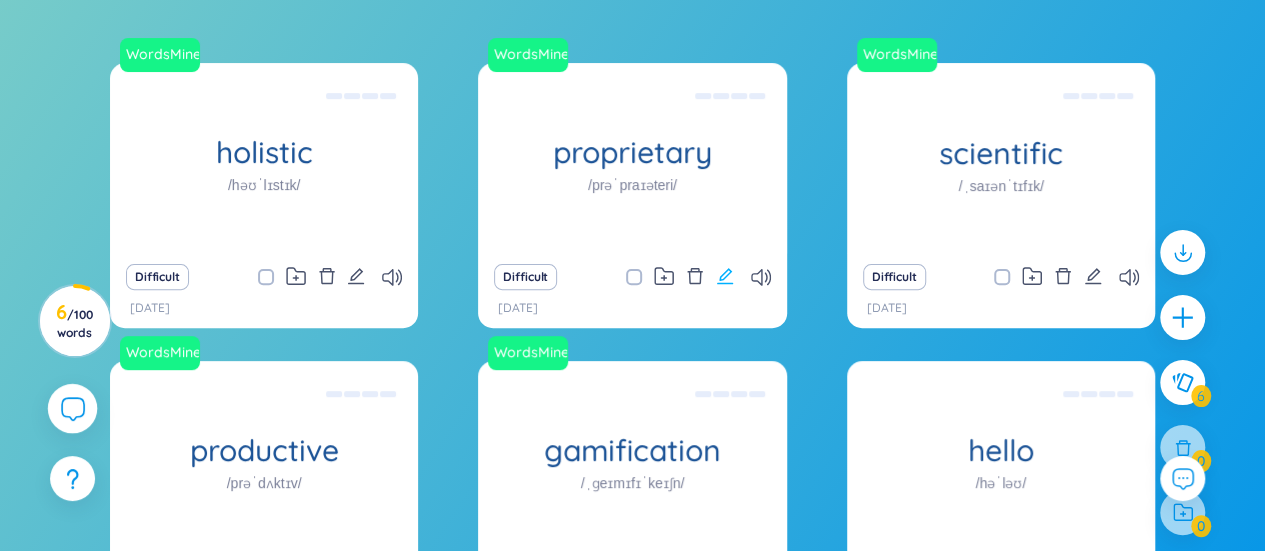 click 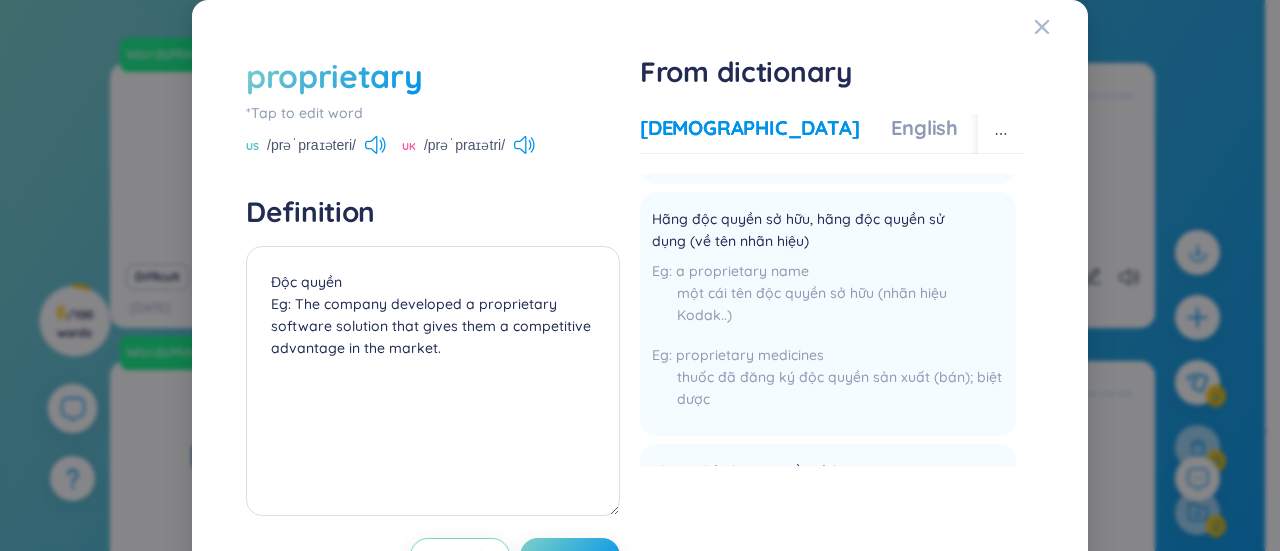 scroll, scrollTop: 0, scrollLeft: 0, axis: both 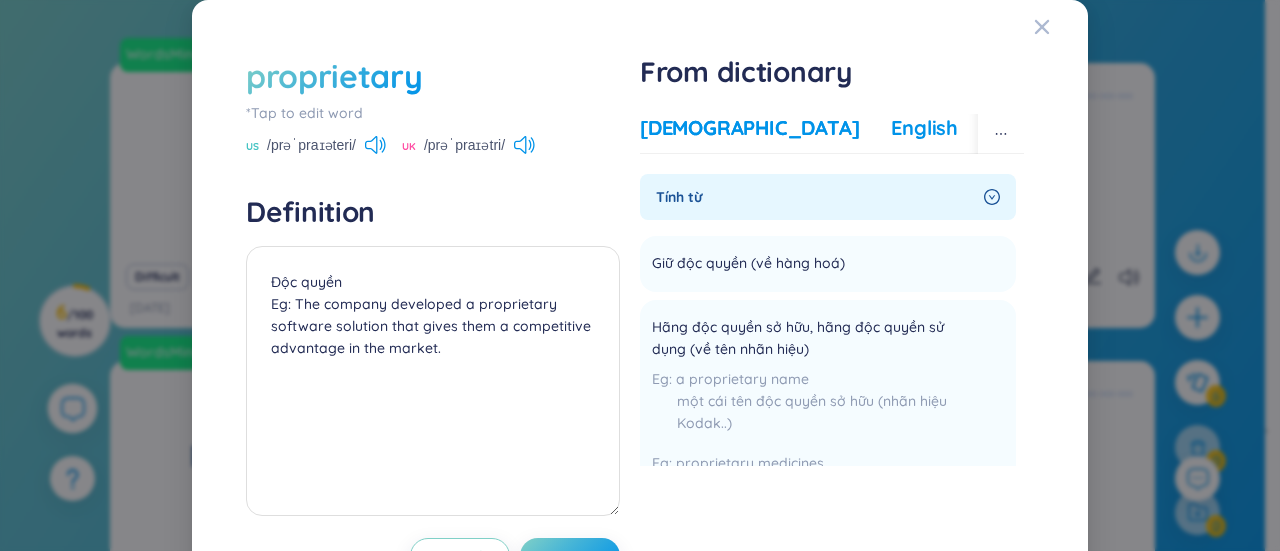 click on "English" at bounding box center [924, 128] 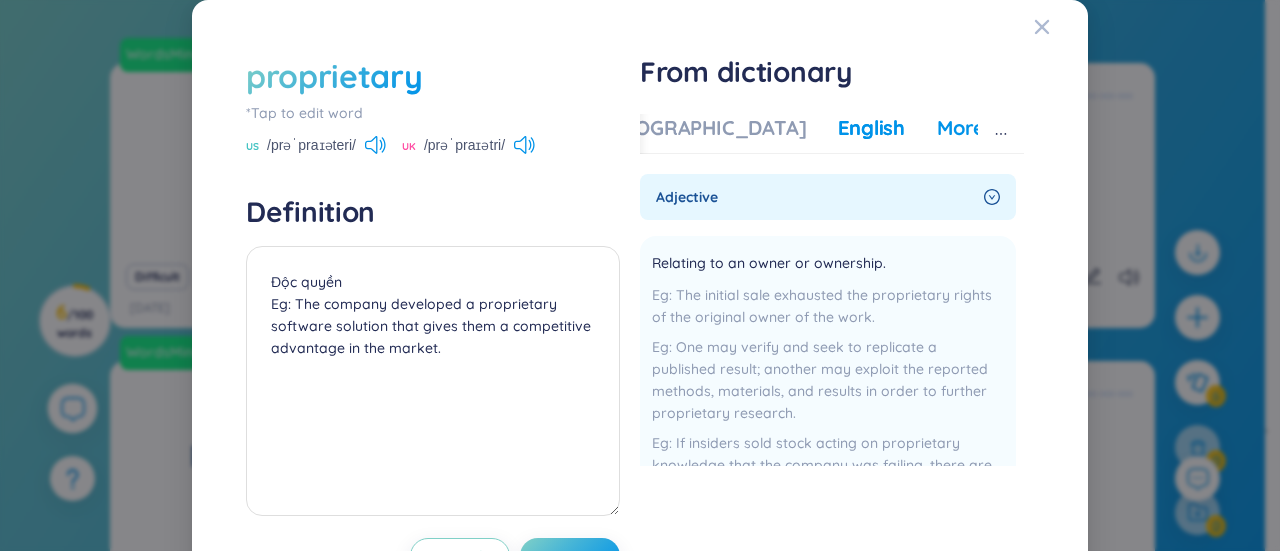 click on "More examples" at bounding box center (1009, 128) 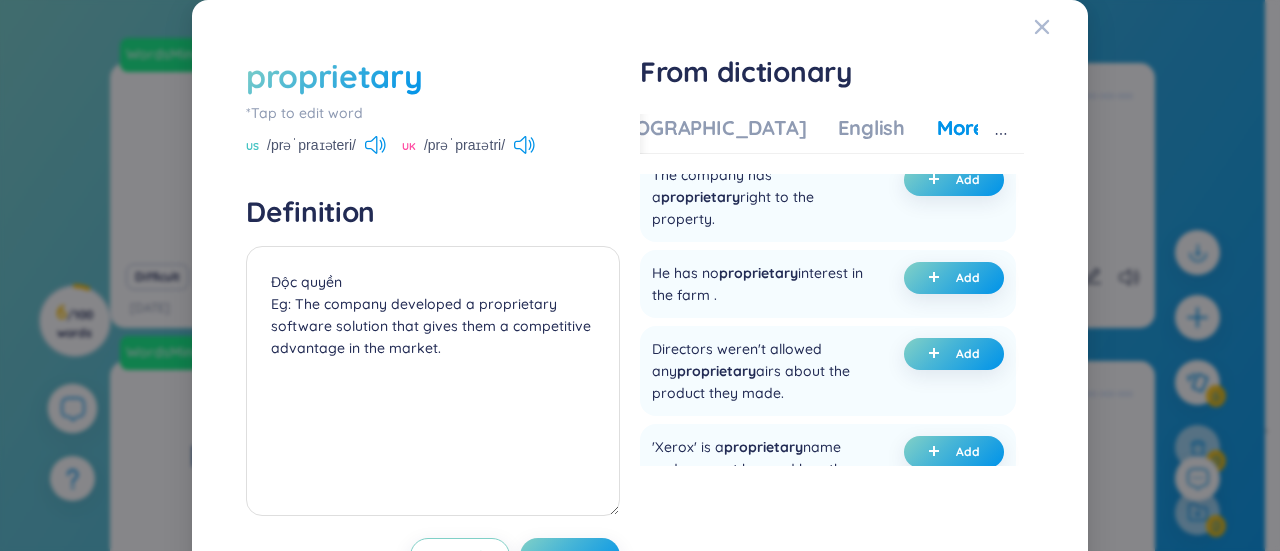 scroll, scrollTop: 400, scrollLeft: 0, axis: vertical 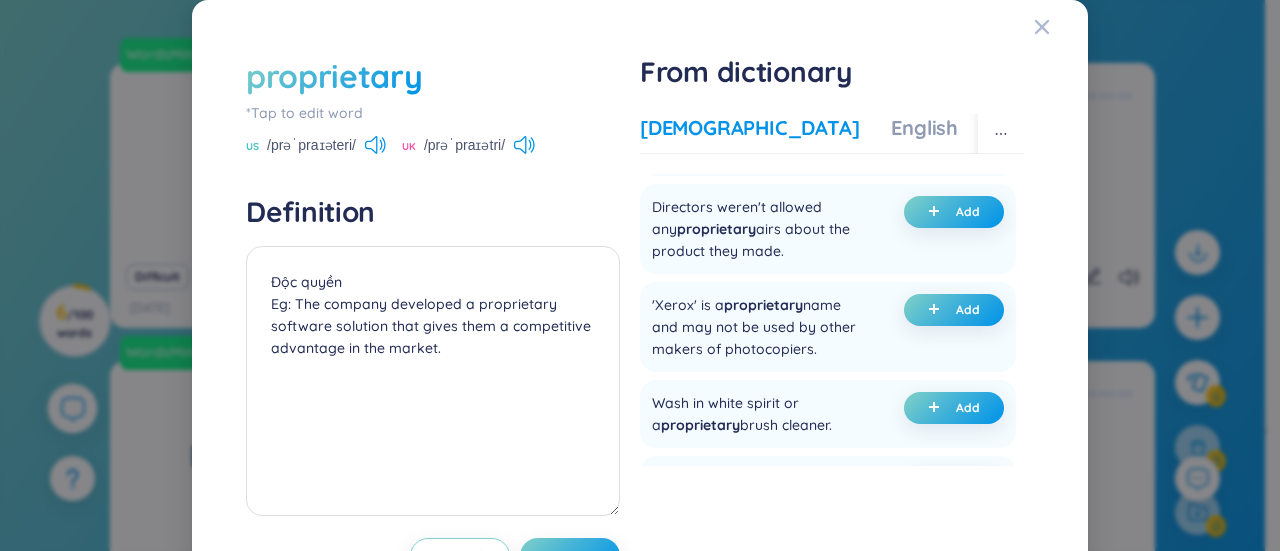 click on "[DEMOGRAPHIC_DATA]" at bounding box center [749, 128] 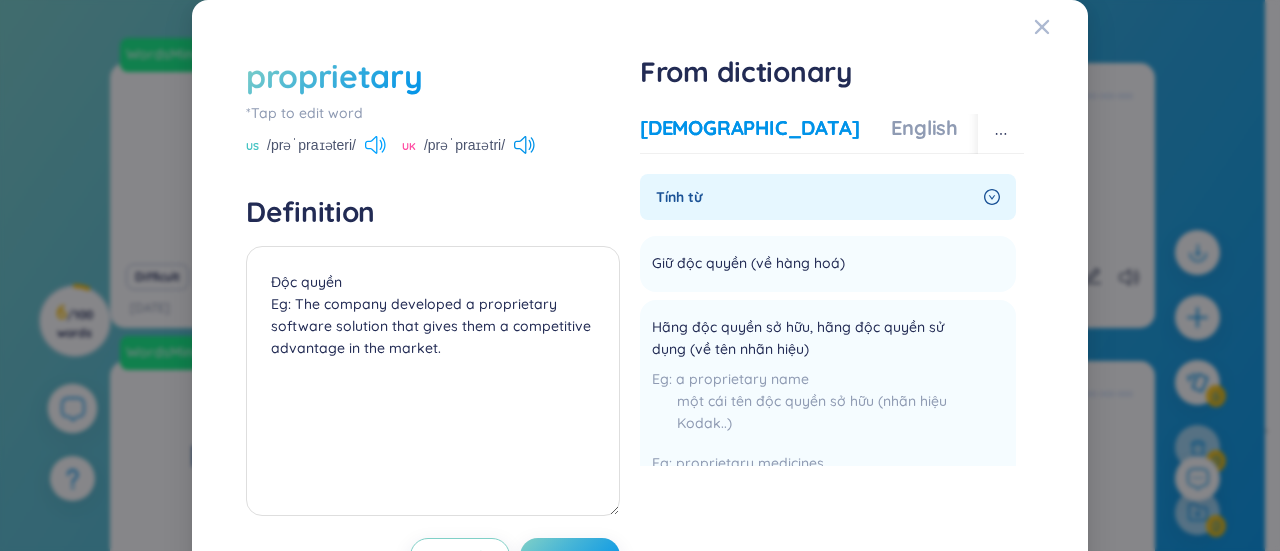 click 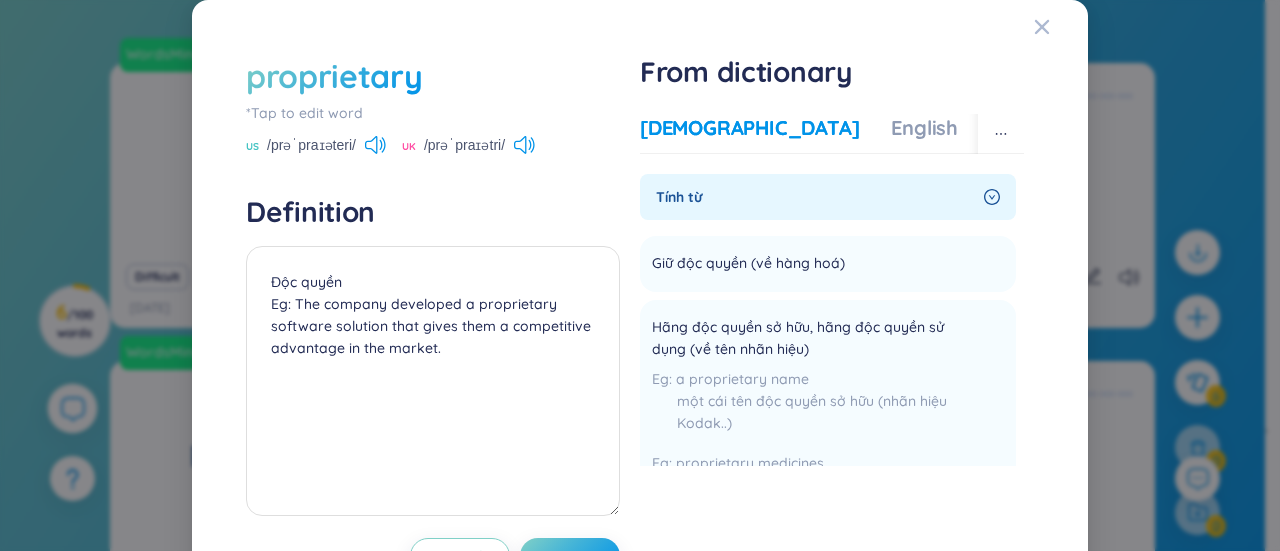 scroll, scrollTop: 76, scrollLeft: 0, axis: vertical 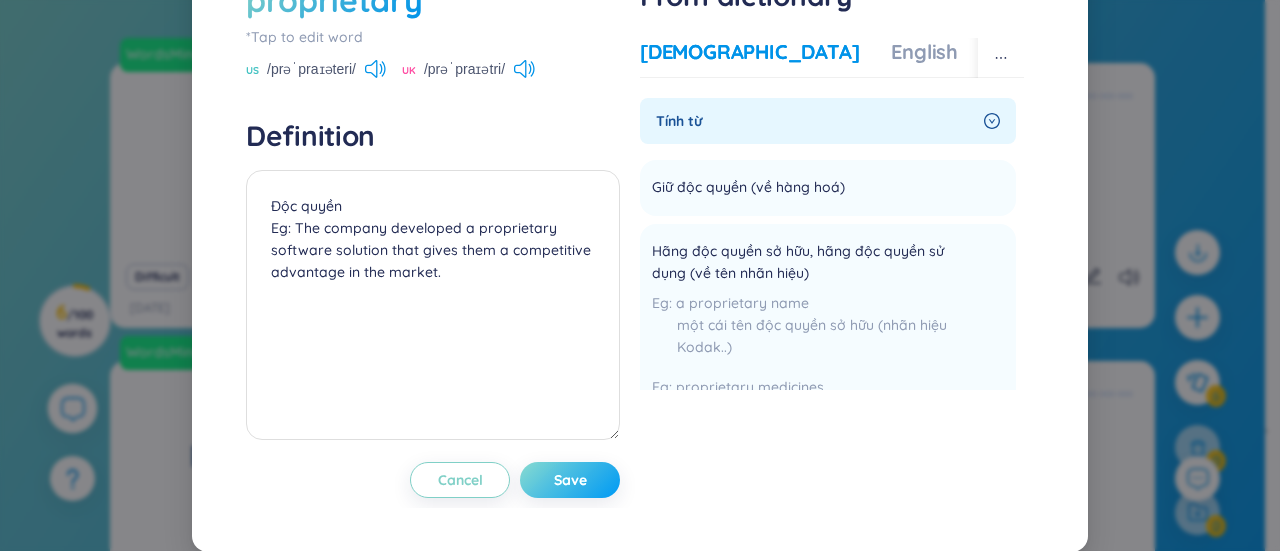 click on "Save" at bounding box center [570, 480] 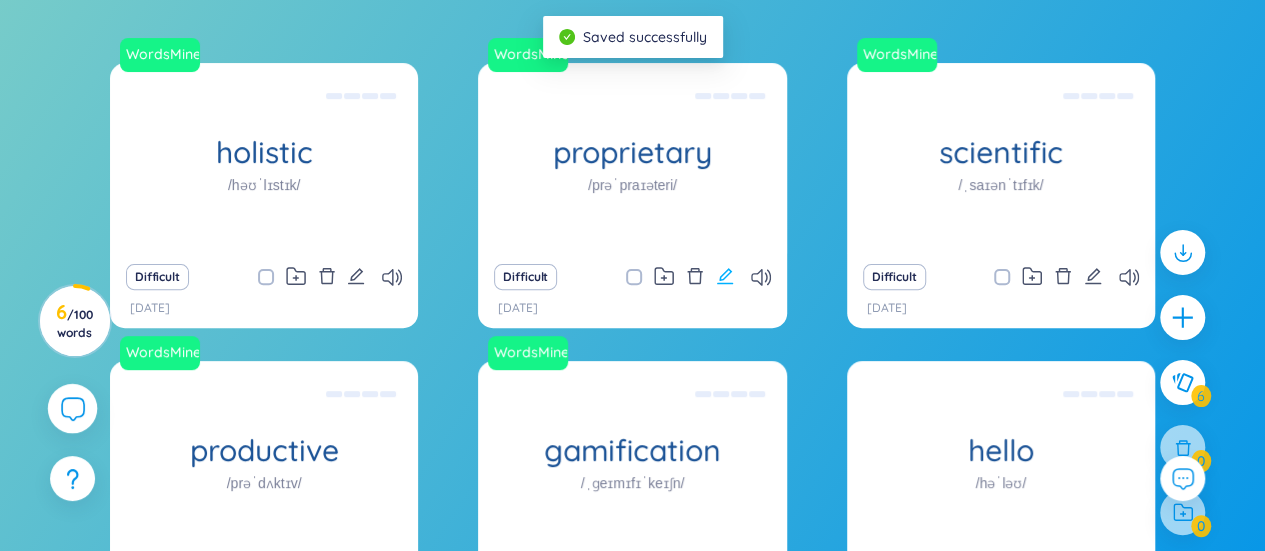 click 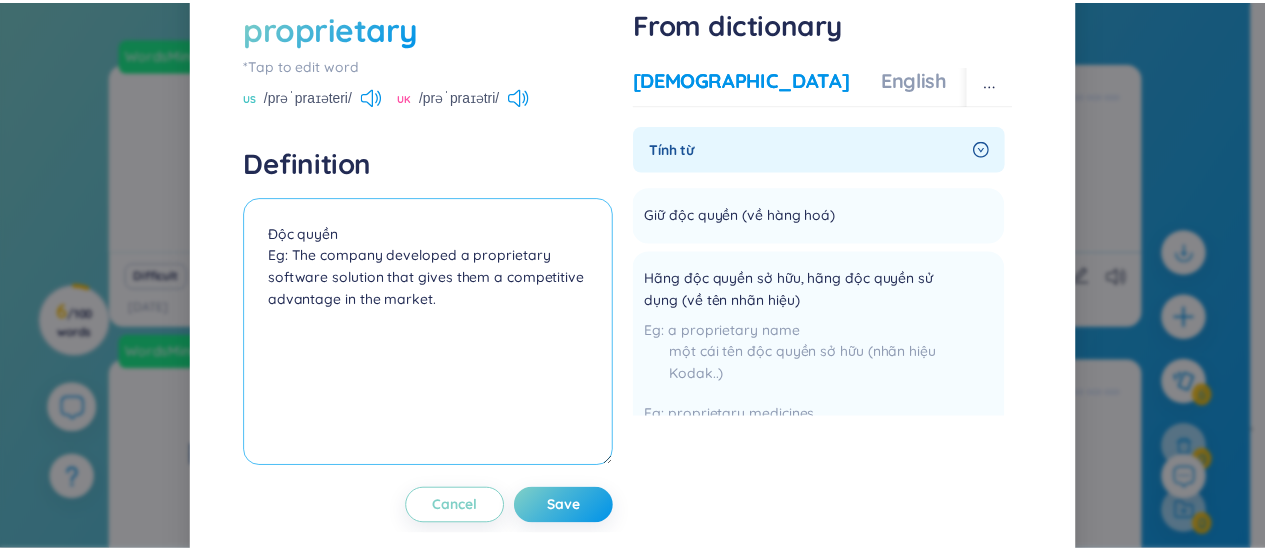 scroll, scrollTop: 76, scrollLeft: 0, axis: vertical 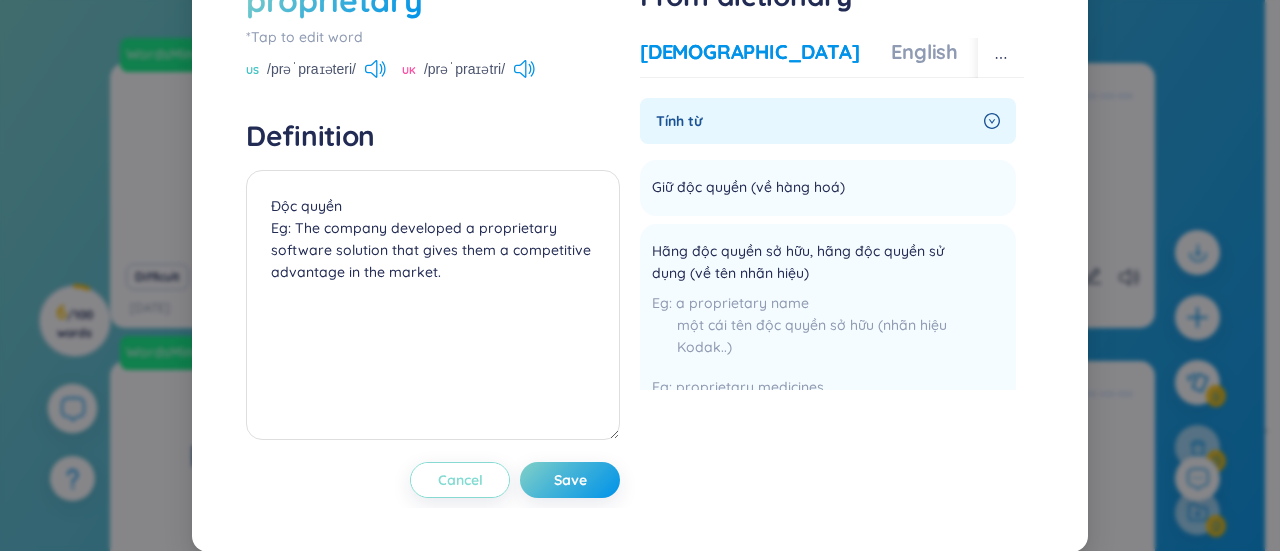 click on "Cancel" at bounding box center [460, 480] 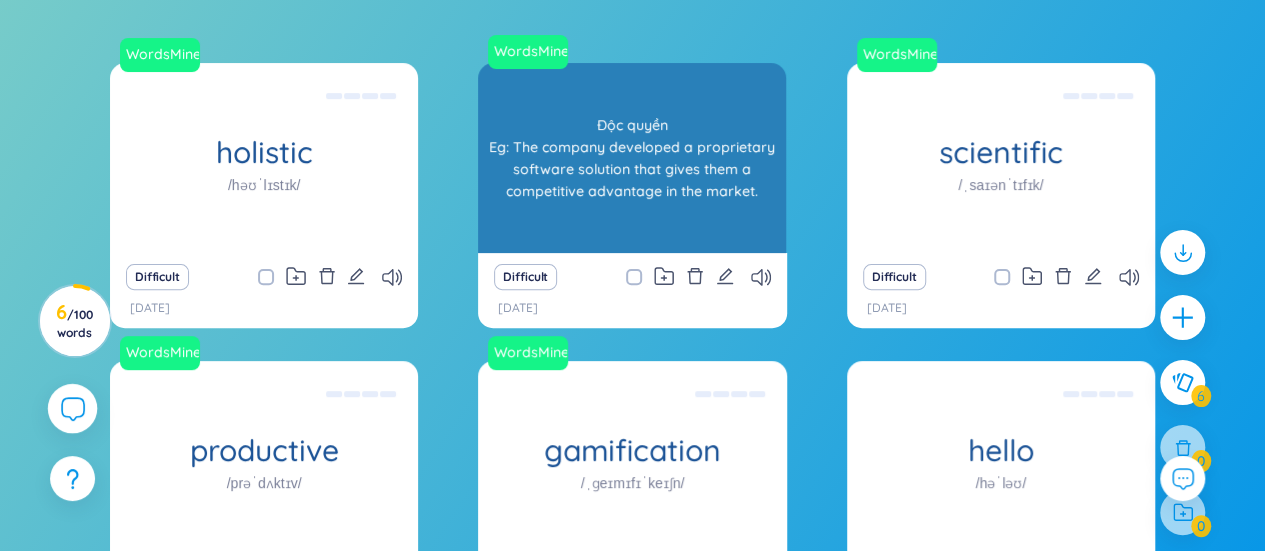 click on "Độc quyền
Eg: The company developed a proprietary software solution that gives them a competitive advantage in the market." at bounding box center (632, 158) 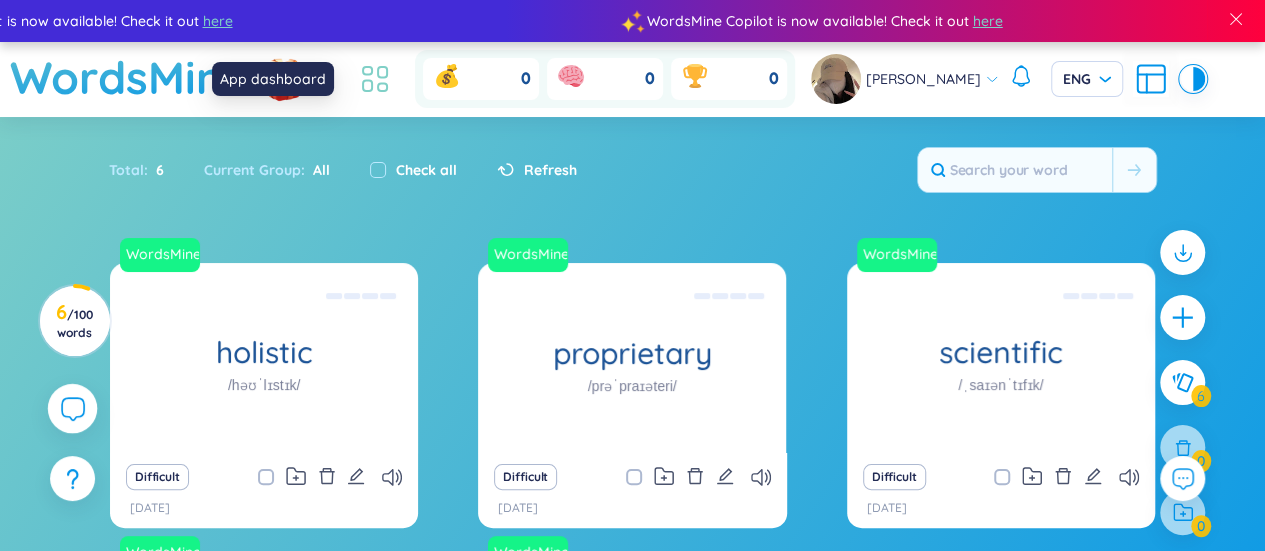 click 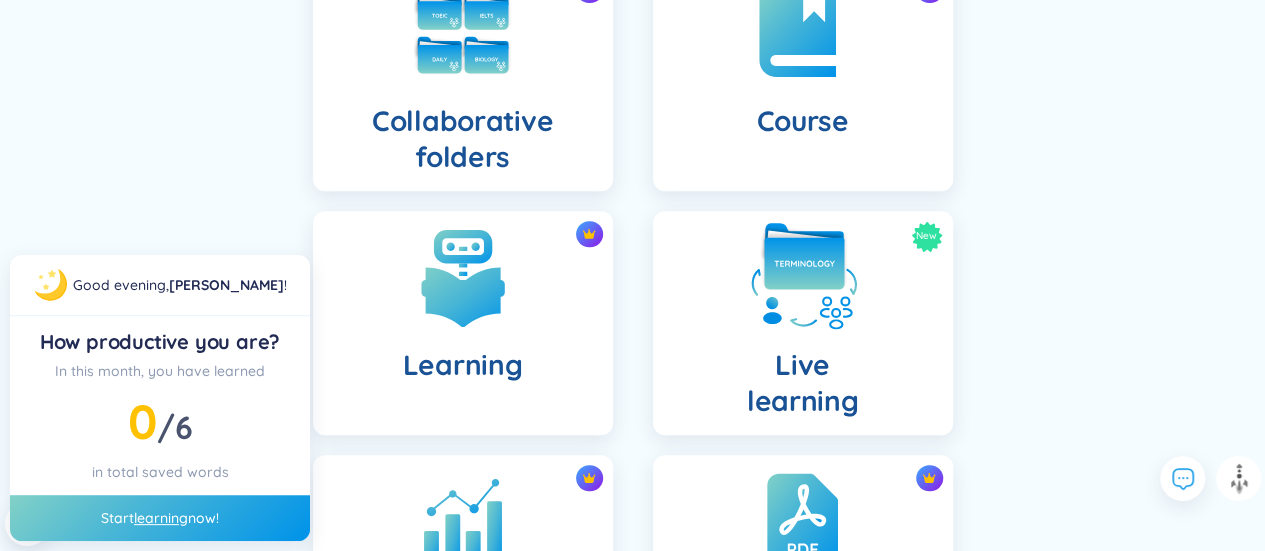 scroll, scrollTop: 400, scrollLeft: 0, axis: vertical 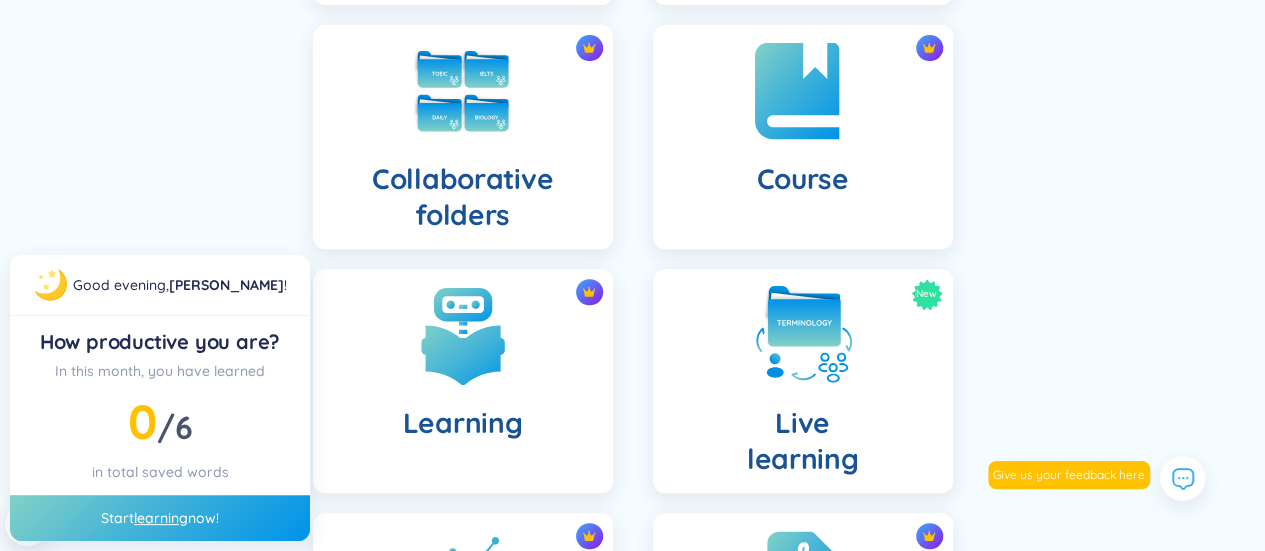 click at bounding box center [803, 91] 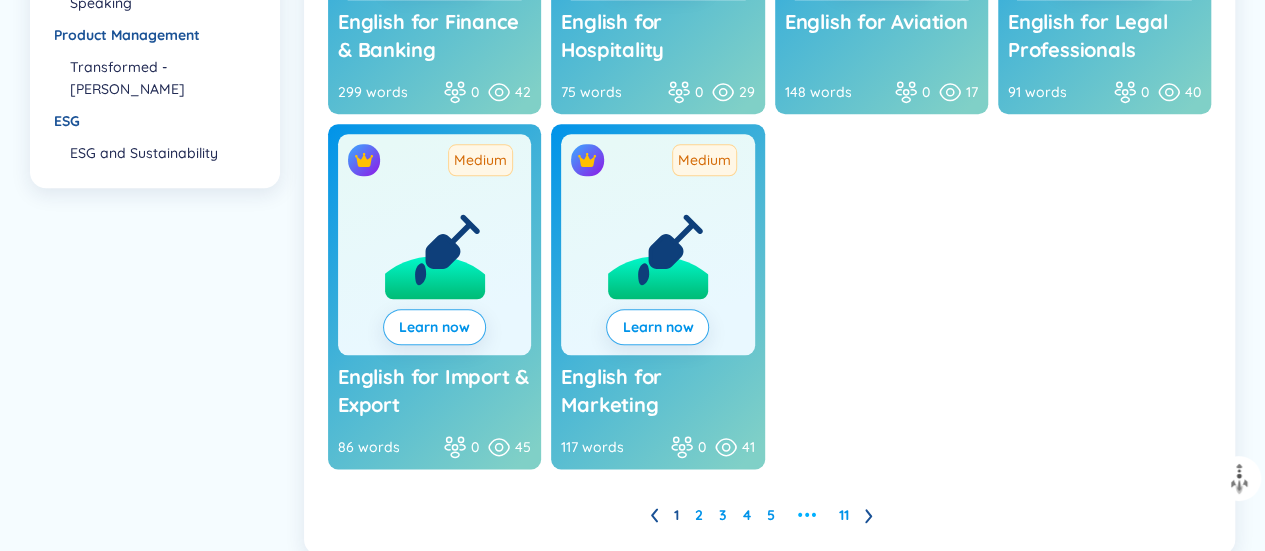 scroll, scrollTop: 1037, scrollLeft: 0, axis: vertical 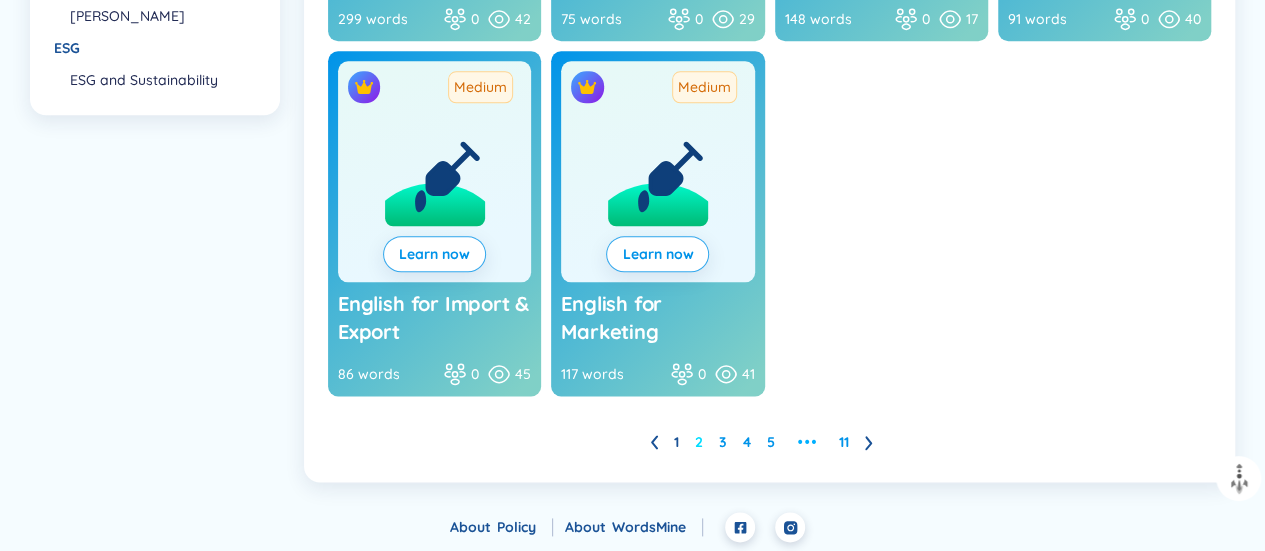 click on "2" at bounding box center [699, 442] 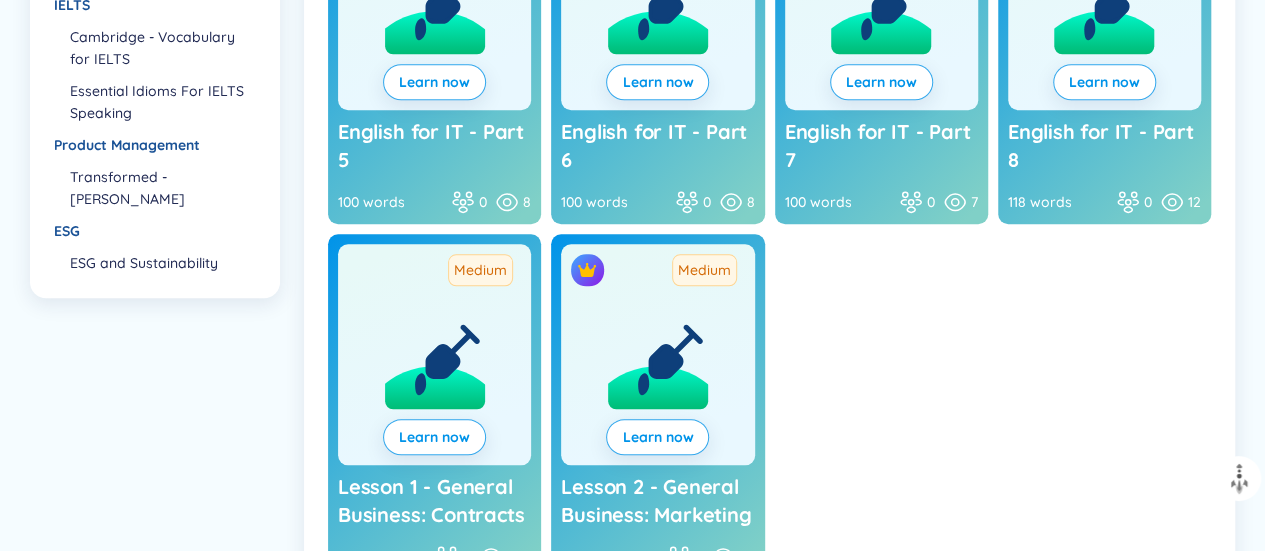 scroll, scrollTop: 1037, scrollLeft: 0, axis: vertical 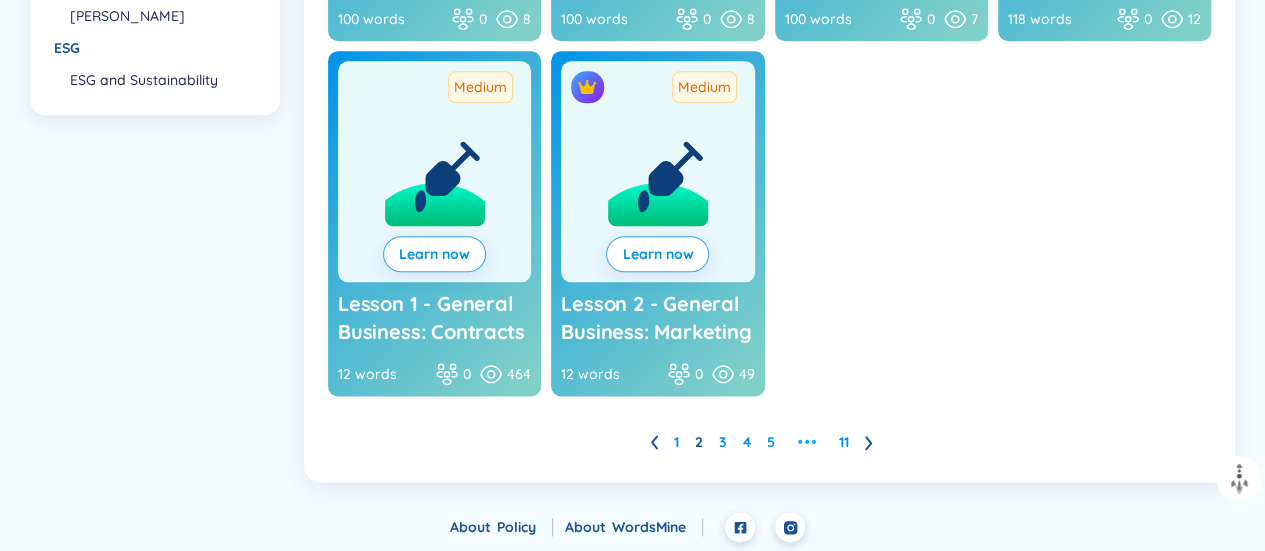 click on "1 2 3 4 5 ••• 11" at bounding box center (769, 442) 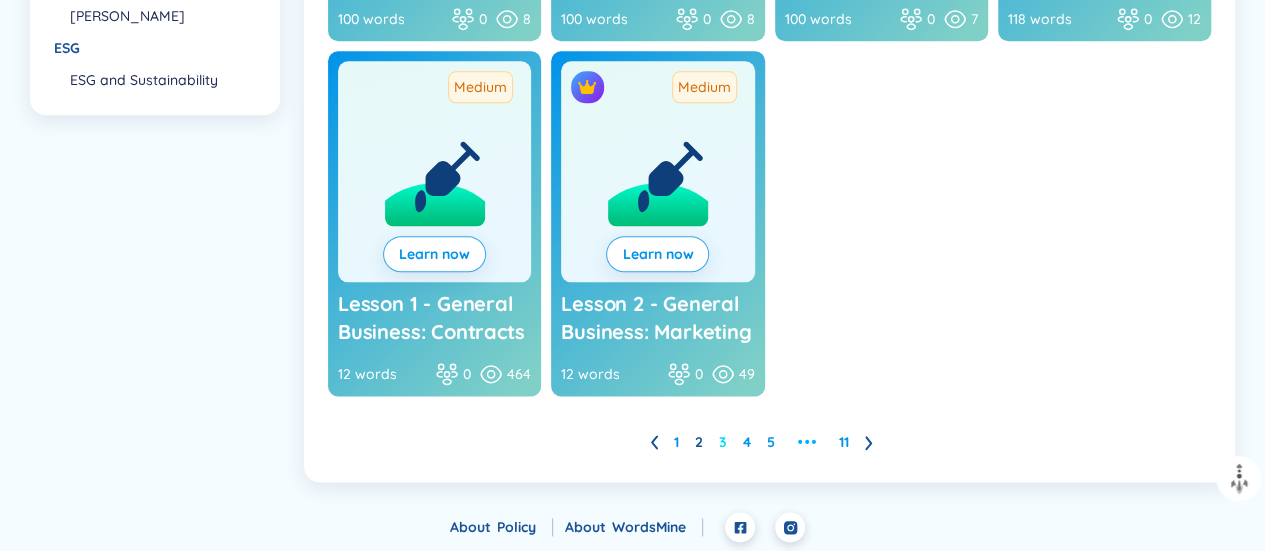 click on "3" at bounding box center (723, 442) 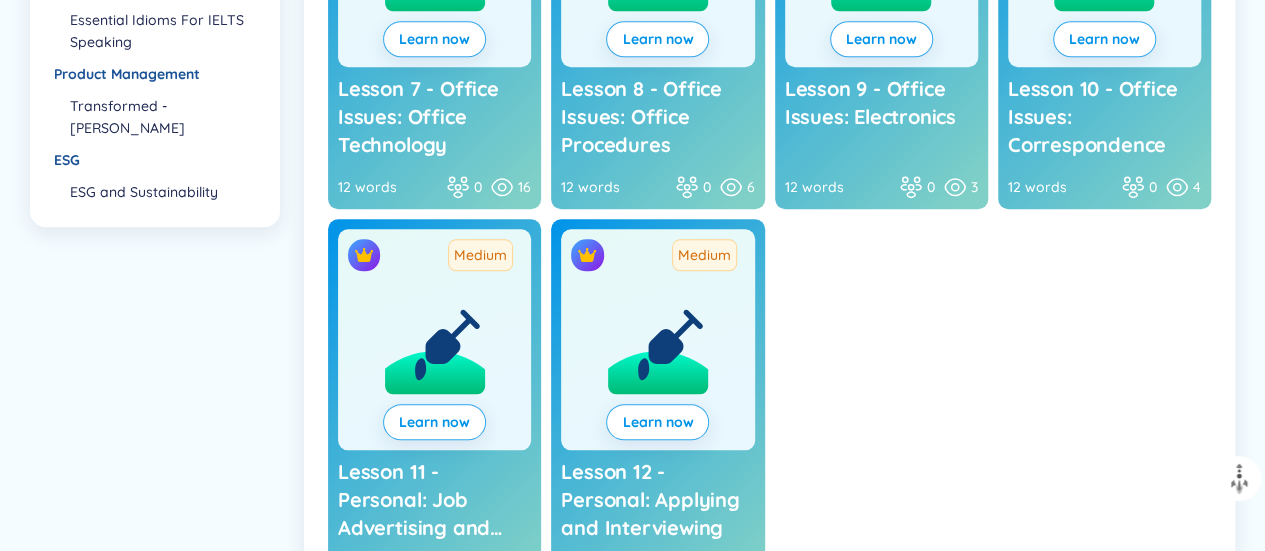 scroll, scrollTop: 1121, scrollLeft: 0, axis: vertical 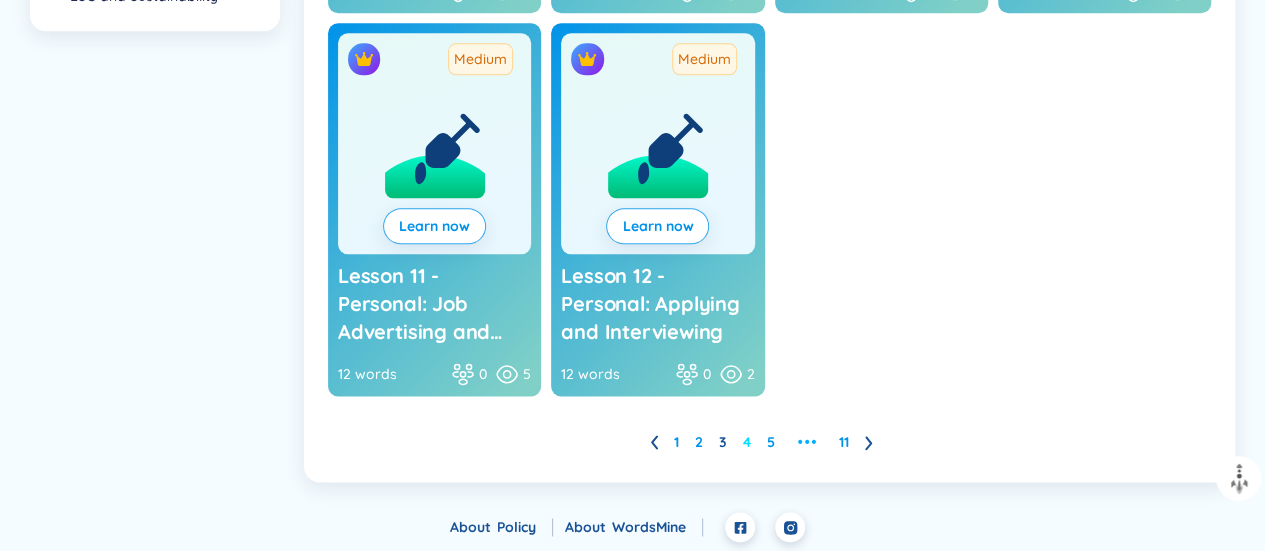 click on "4" at bounding box center (747, 442) 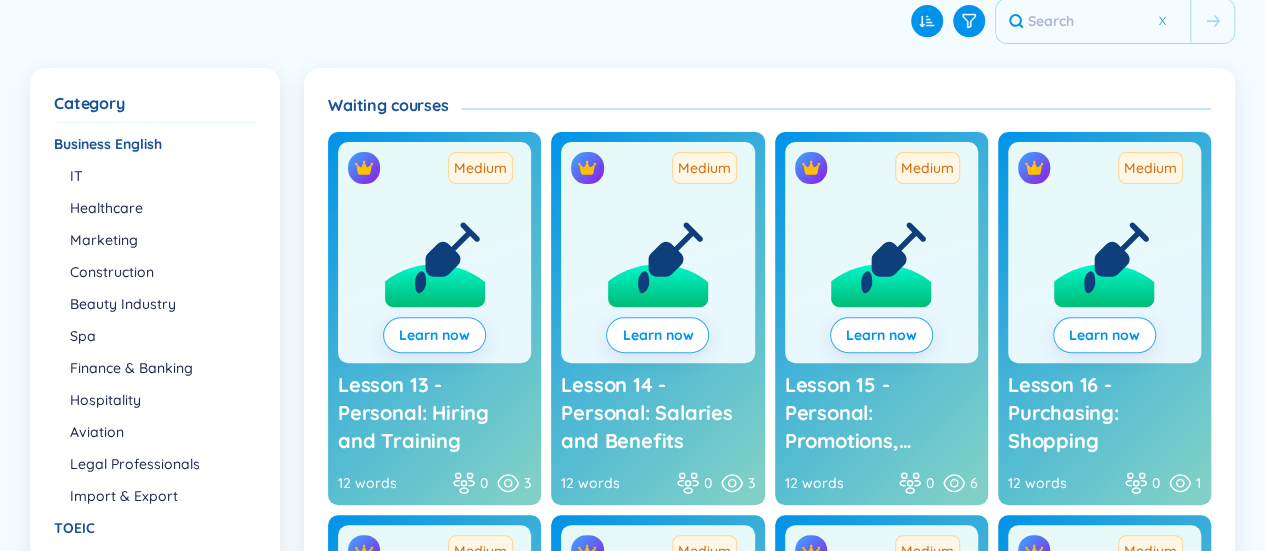 scroll, scrollTop: 0, scrollLeft: 0, axis: both 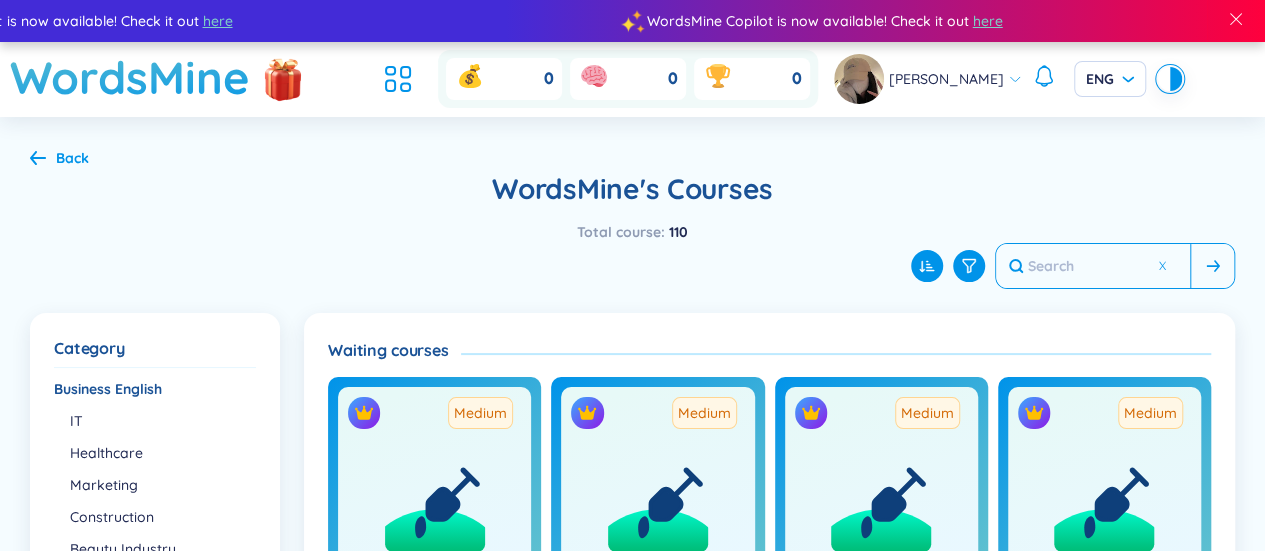 click at bounding box center (1093, 266) 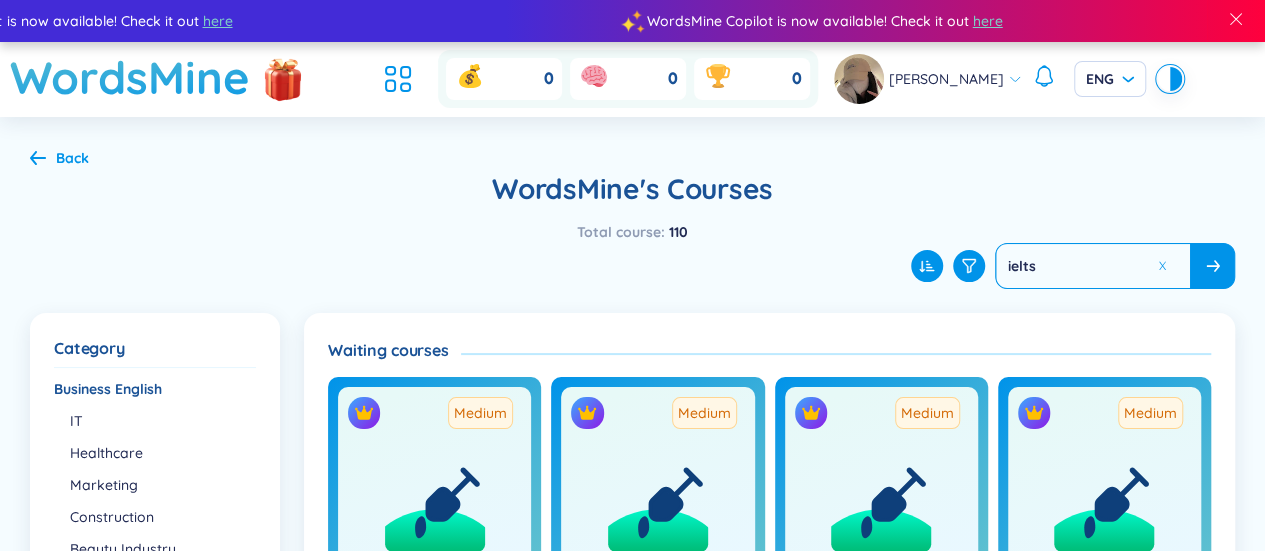 type on "ielts" 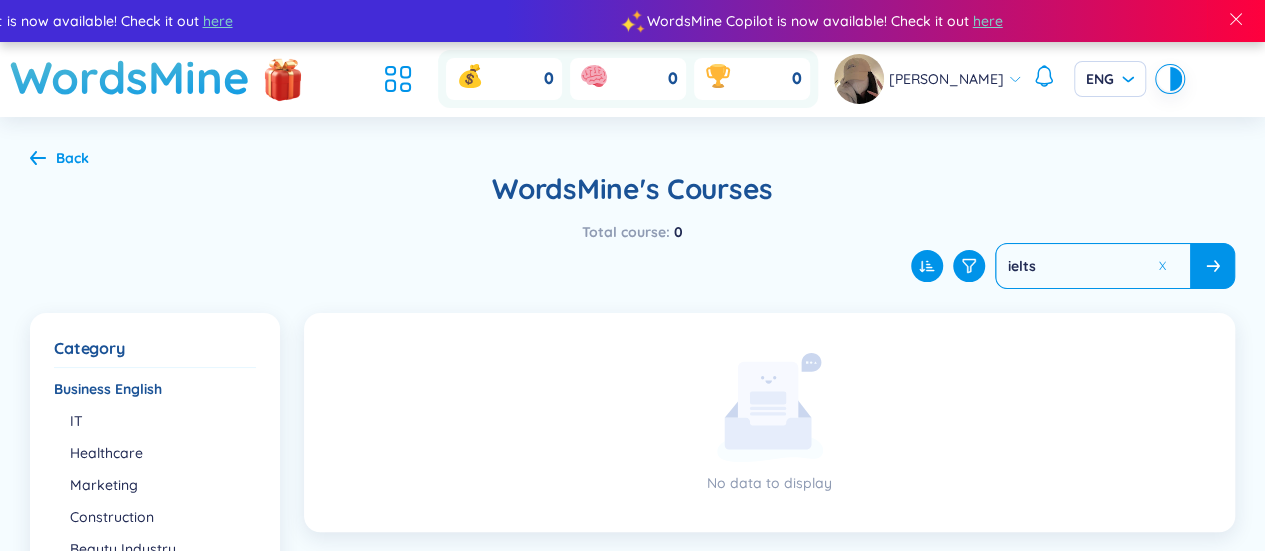 drag, startPoint x: 1091, startPoint y: 267, endPoint x: 875, endPoint y: 267, distance: 216 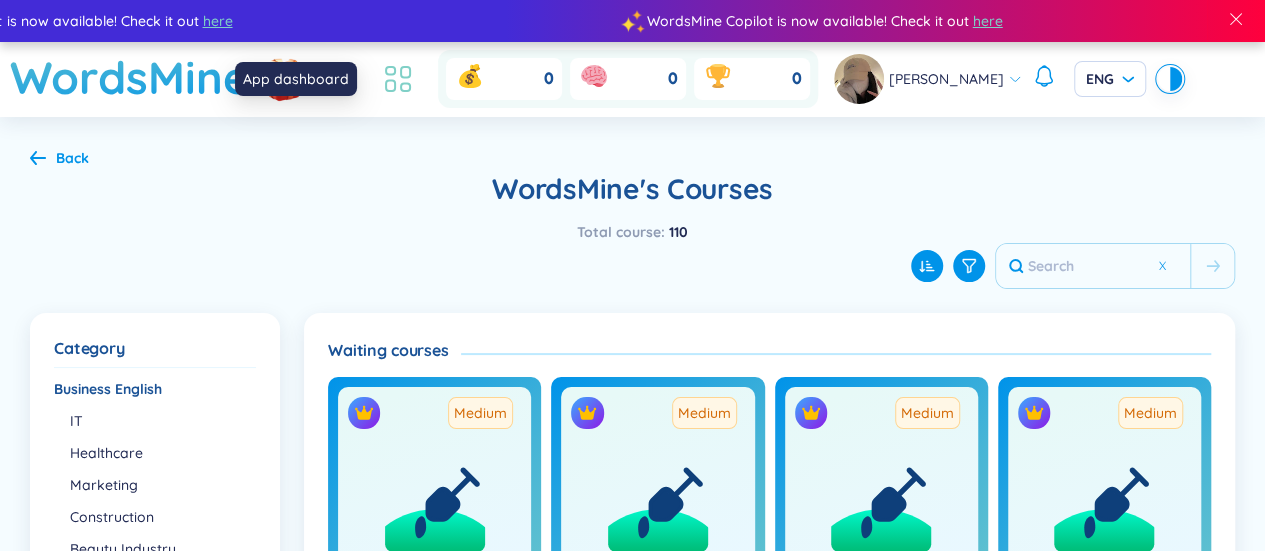 type 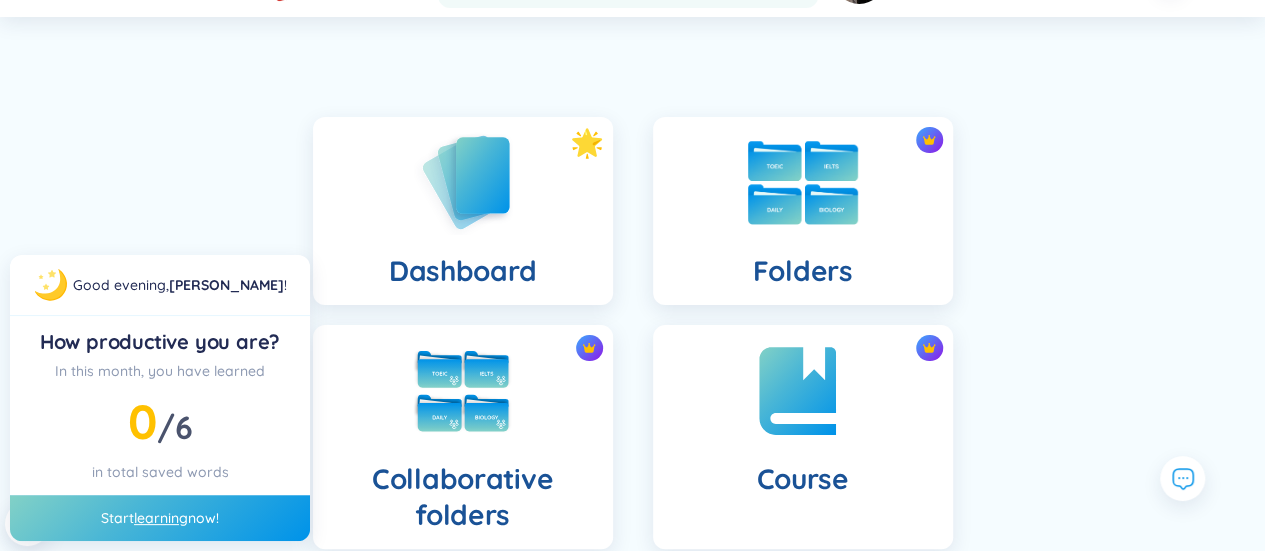 scroll, scrollTop: 300, scrollLeft: 0, axis: vertical 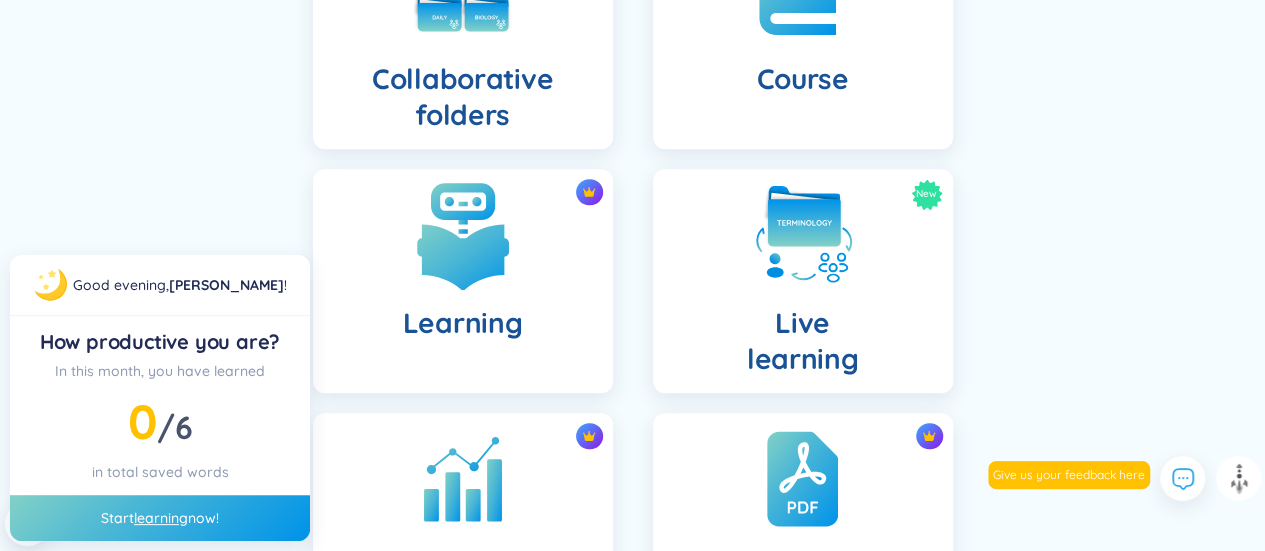 click at bounding box center [463, 235] 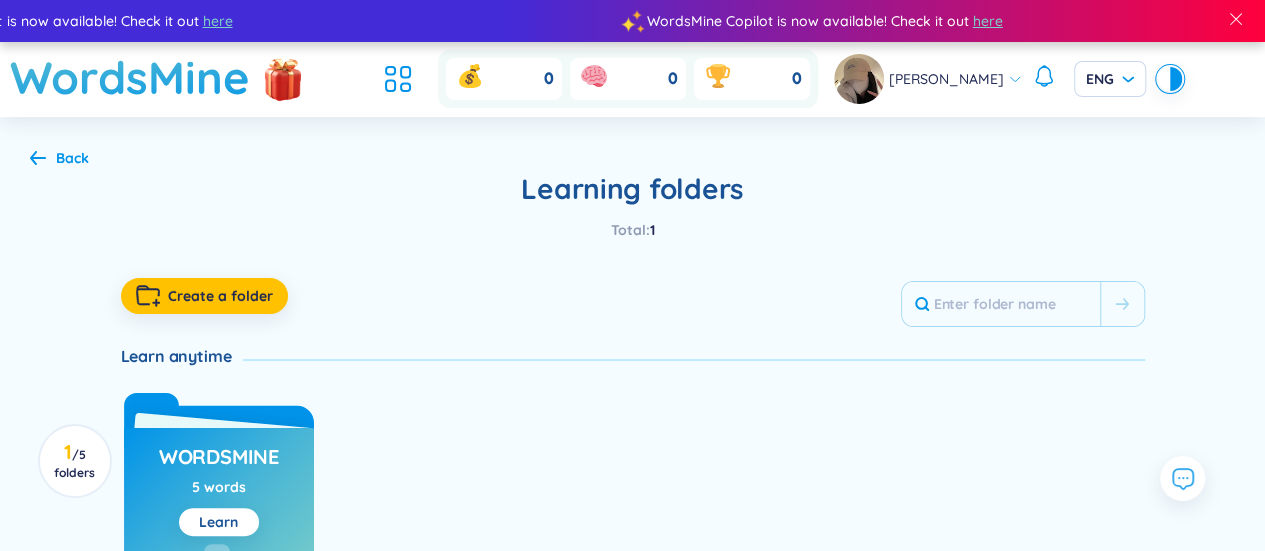 scroll, scrollTop: 173, scrollLeft: 0, axis: vertical 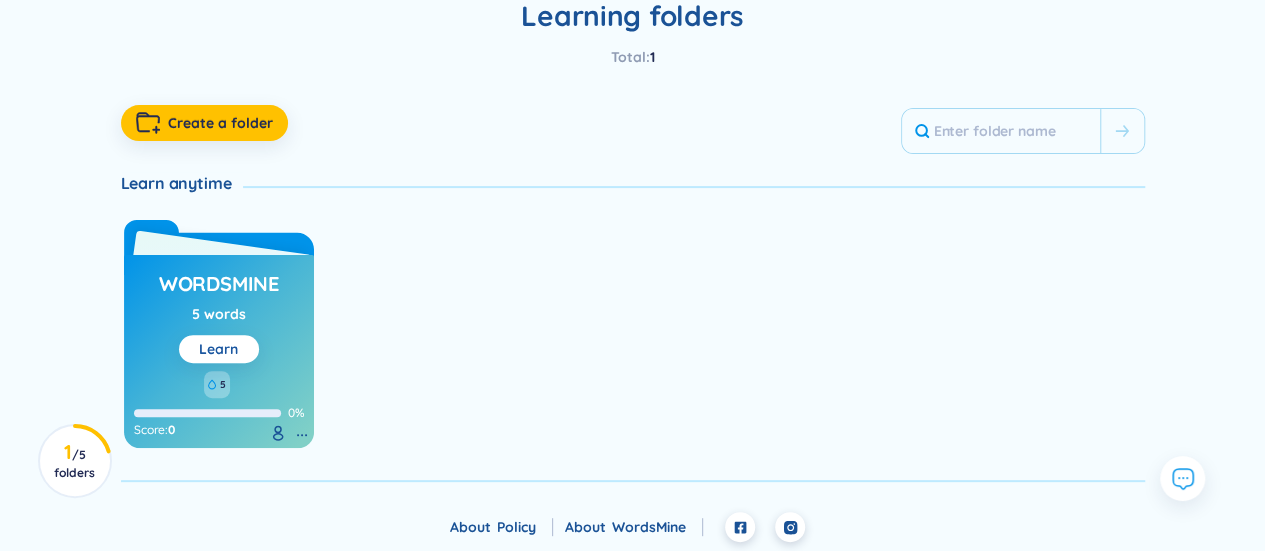 click on "Learn" at bounding box center (219, 349) 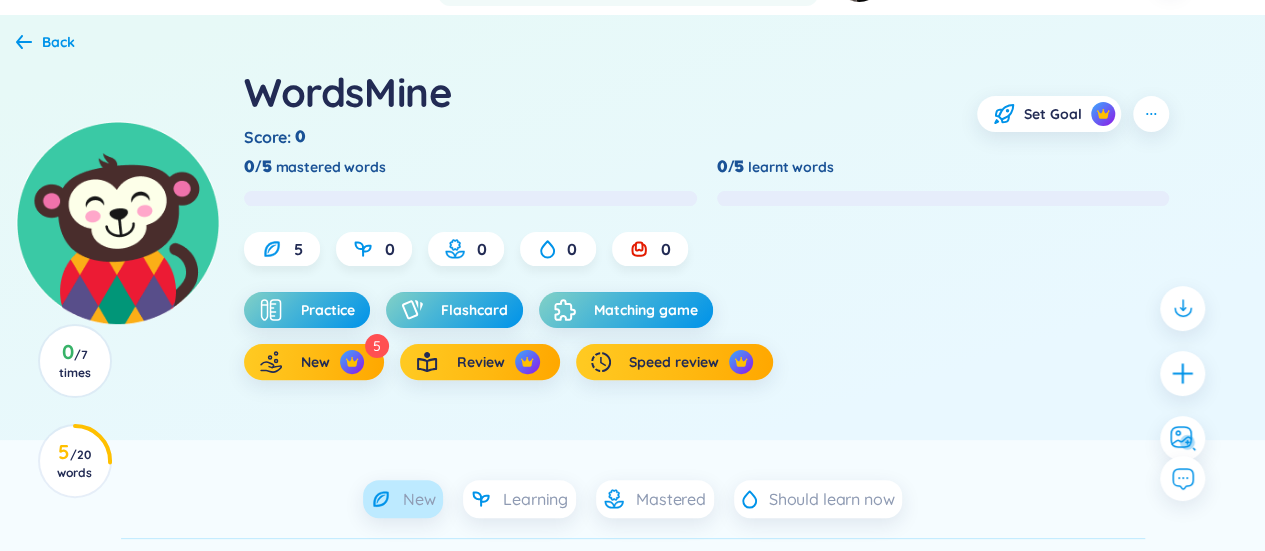scroll, scrollTop: 300, scrollLeft: 0, axis: vertical 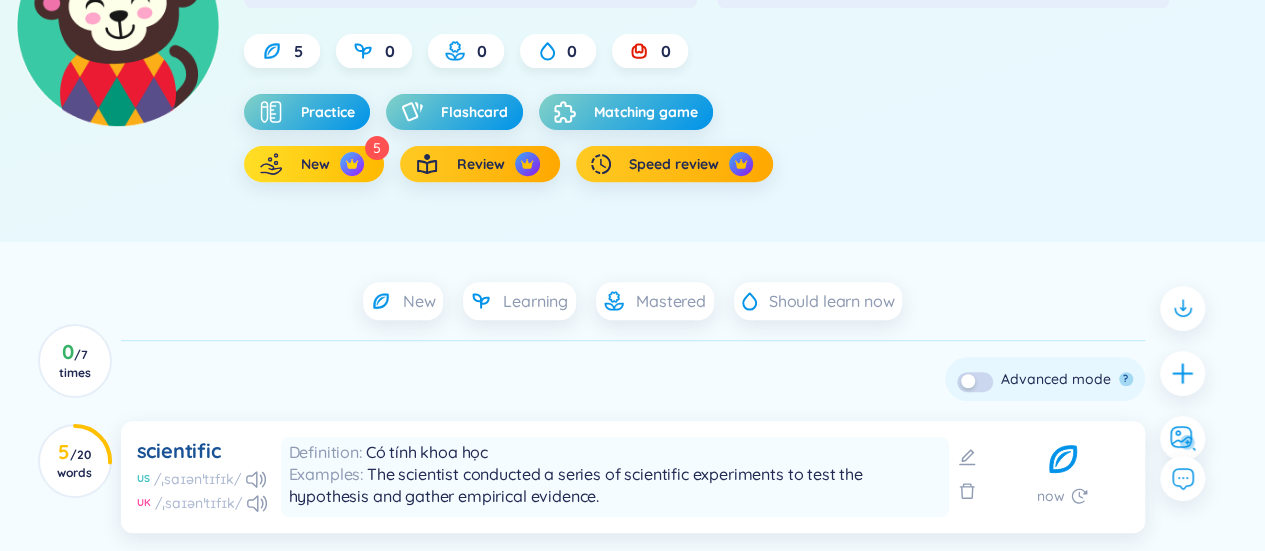 click at bounding box center [352, 164] 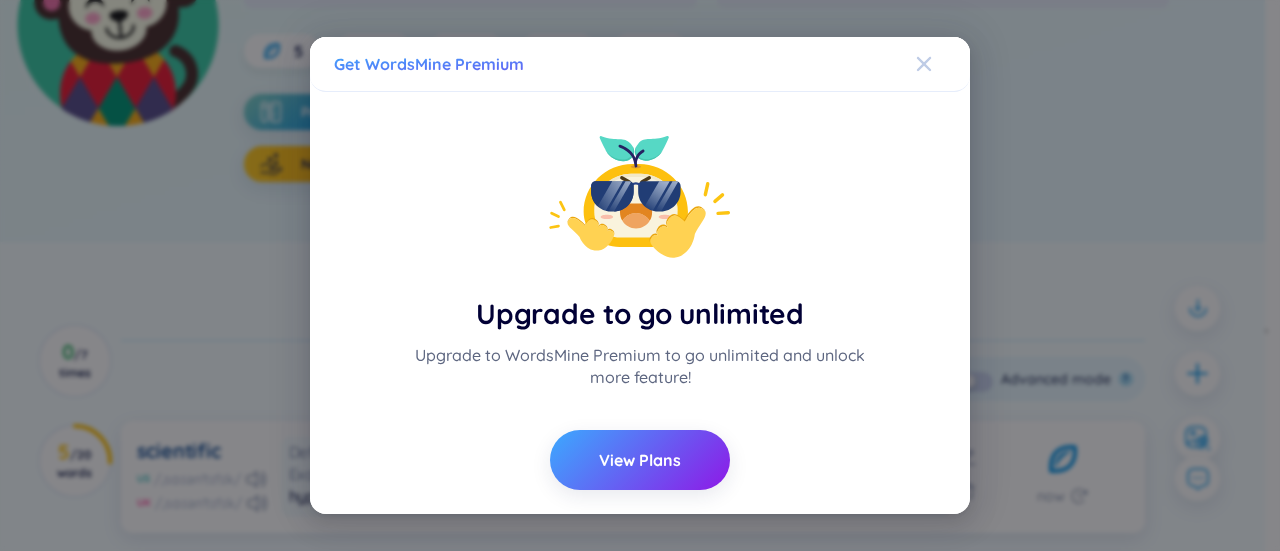 click at bounding box center (943, 64) 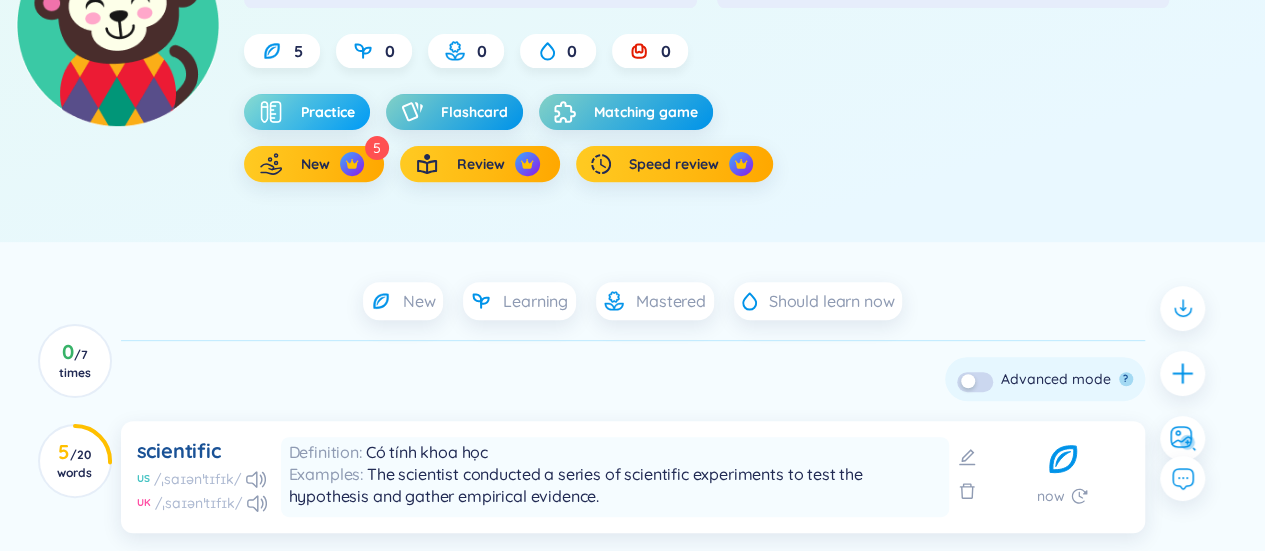 click on "Practice" at bounding box center [328, 112] 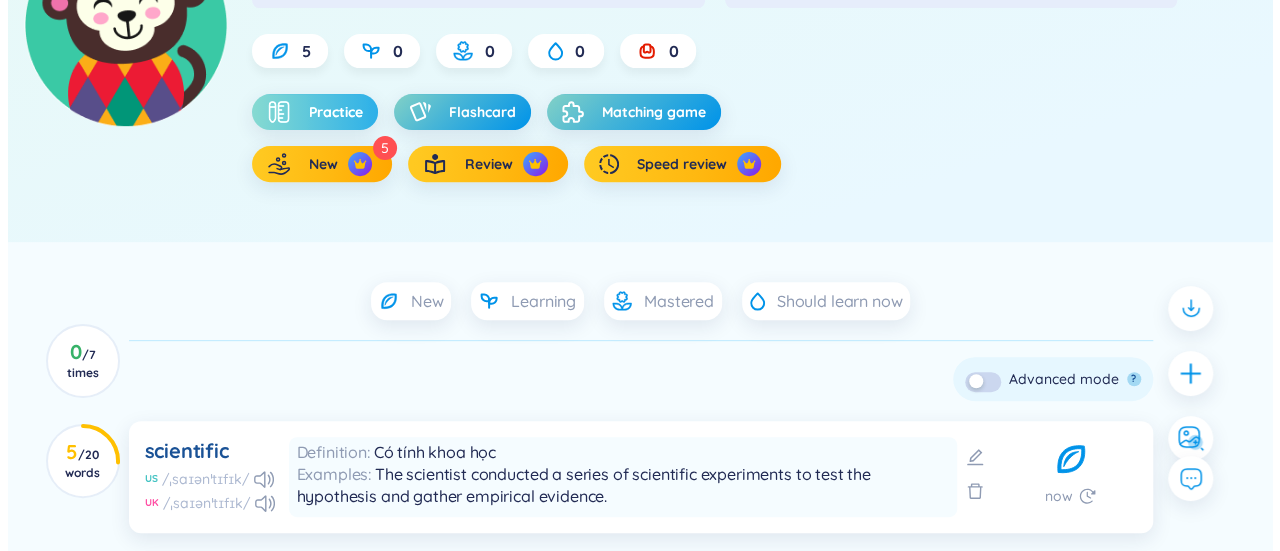 scroll, scrollTop: 0, scrollLeft: 0, axis: both 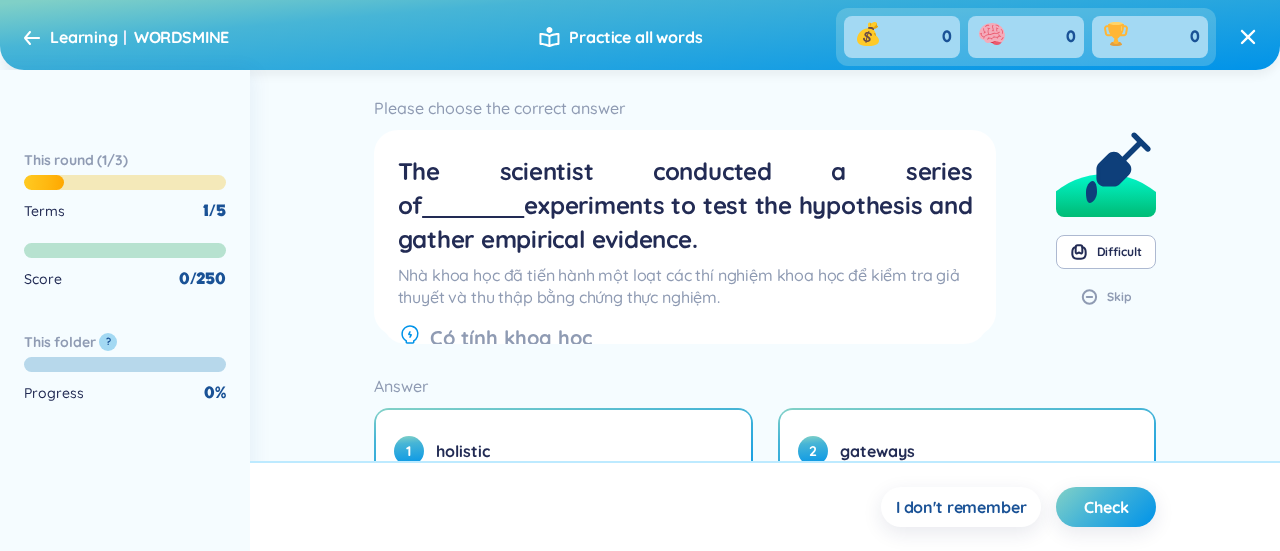 click on "Learning WORDSMINE" at bounding box center [139, 37] 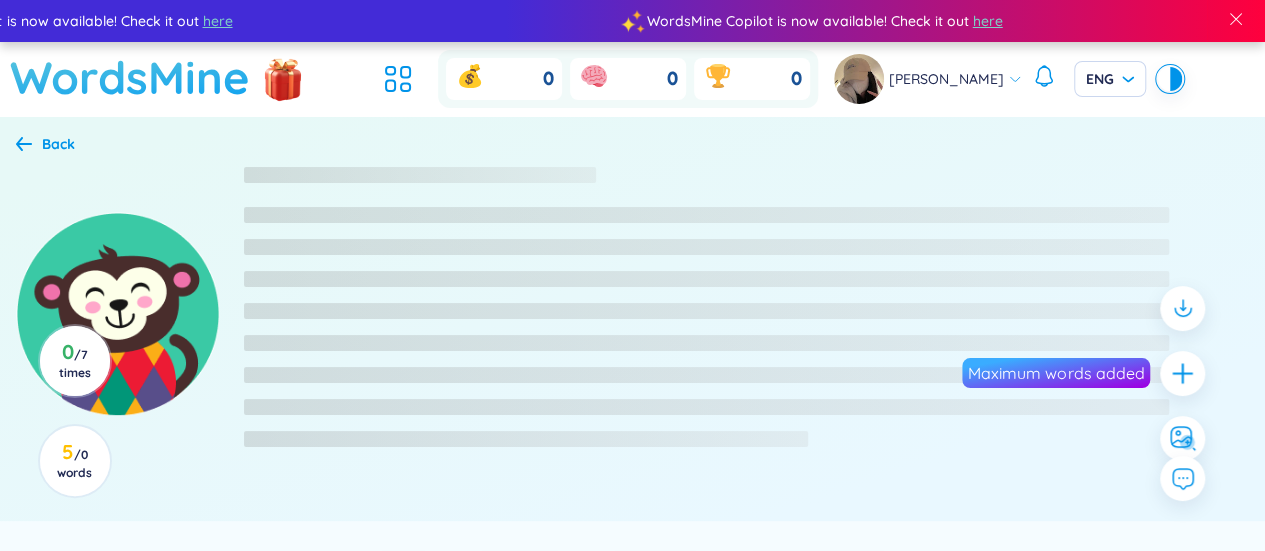 click on "WordsMine" at bounding box center (130, 77) 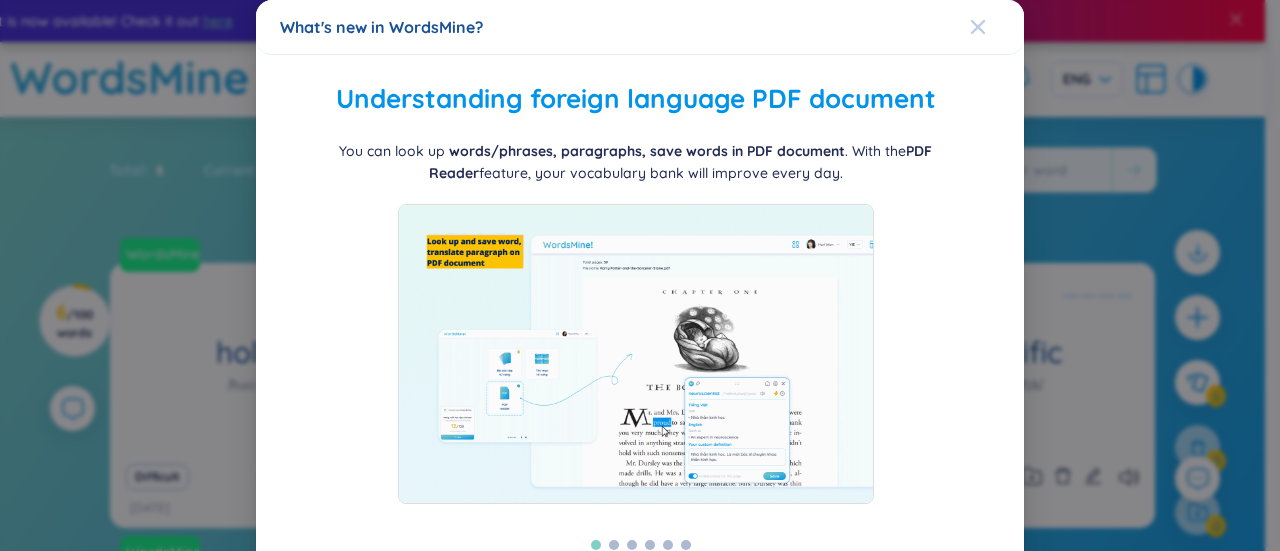 click at bounding box center (997, 27) 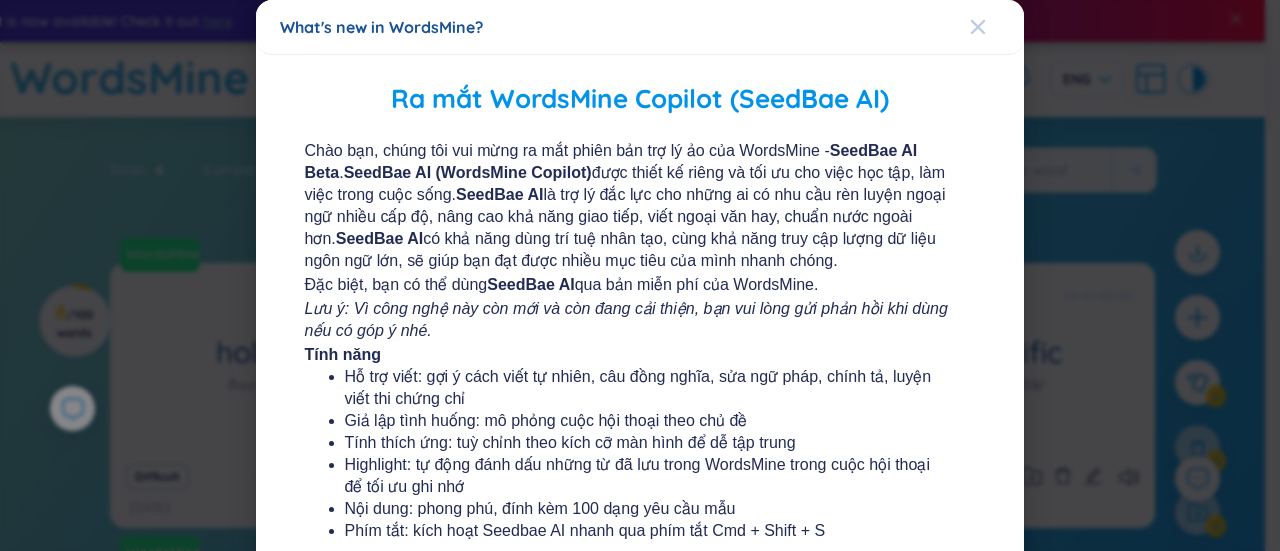 click at bounding box center (997, 27) 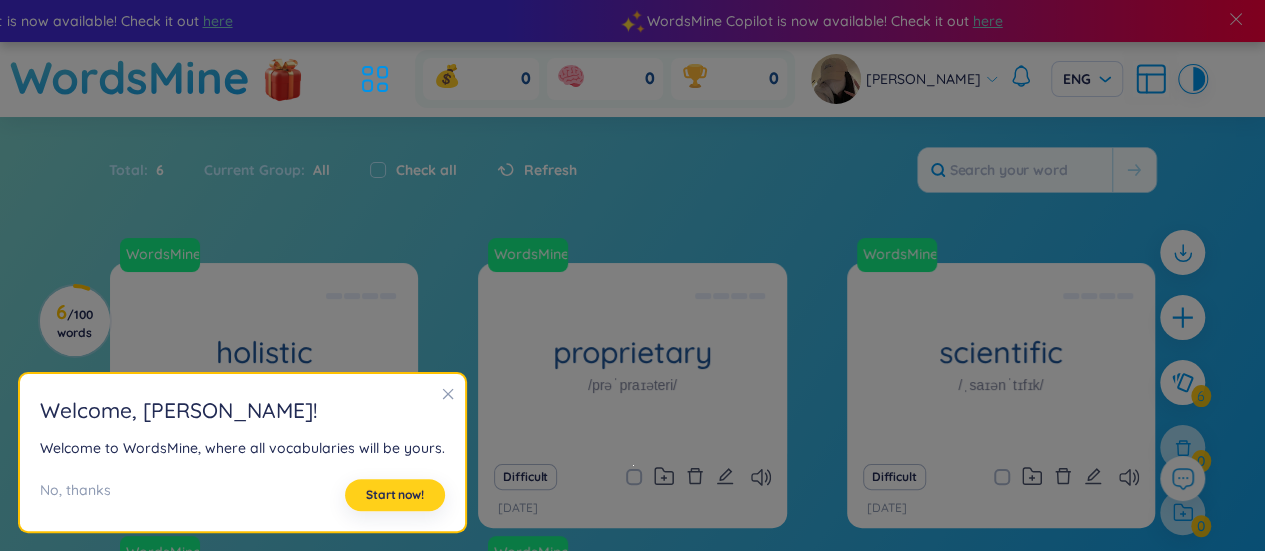 click on "Start now!" at bounding box center [395, 495] 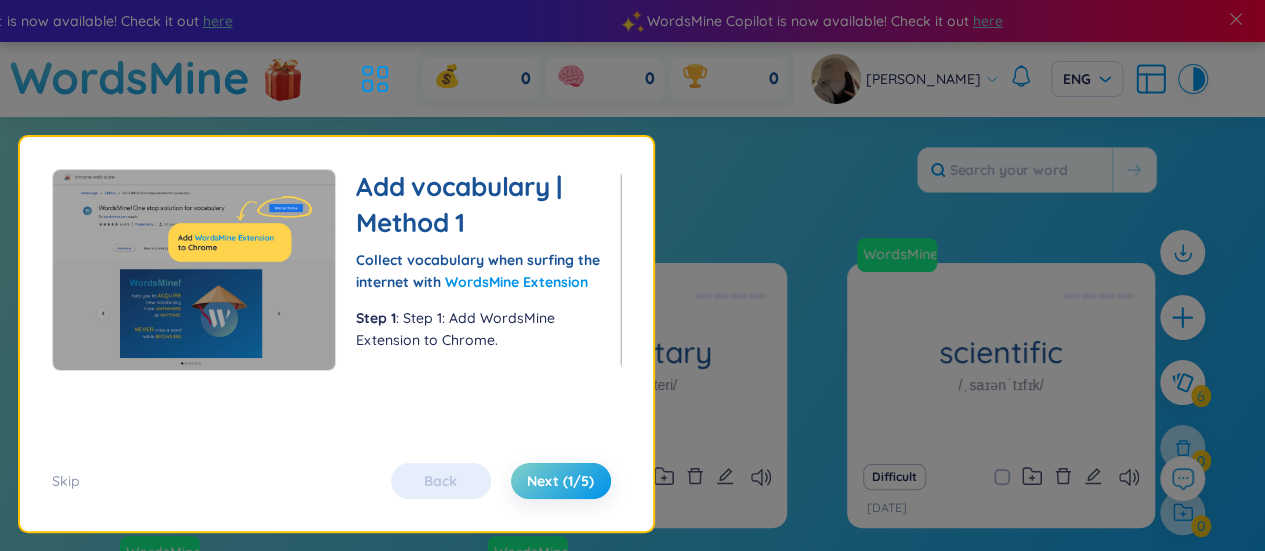 click on "Back Next (1/5)" at bounding box center (501, 481) 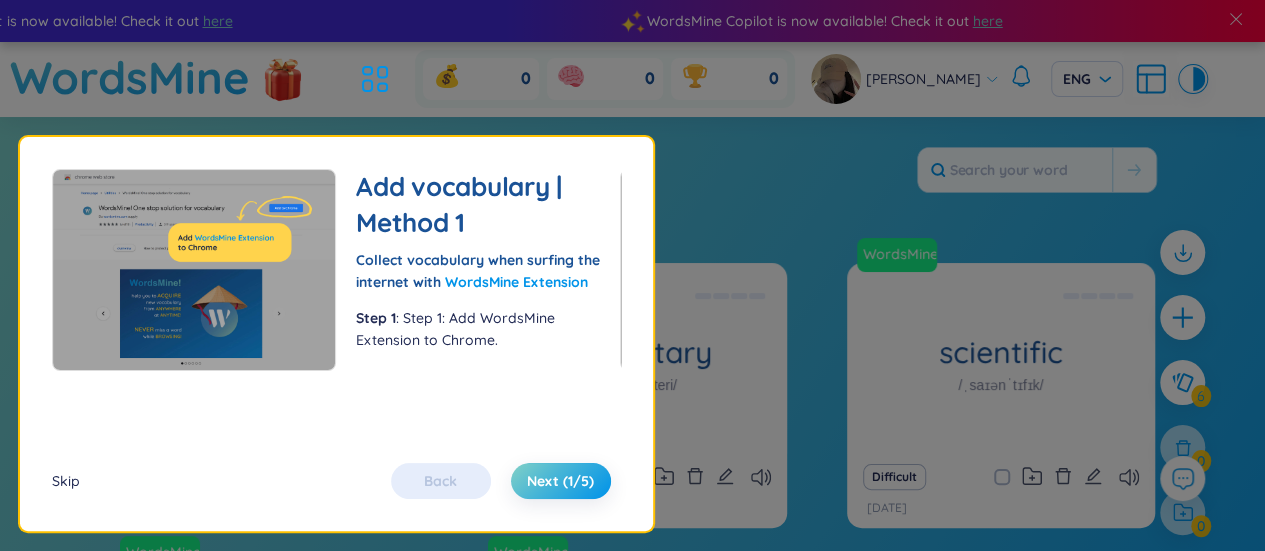 click on "Skip" at bounding box center (66, 481) 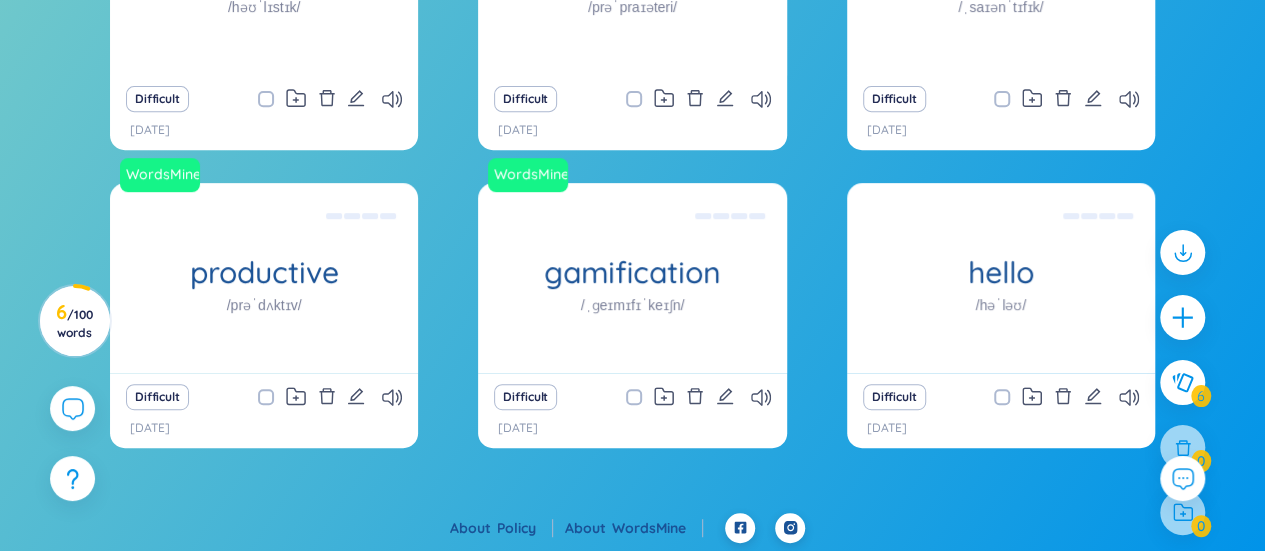 scroll, scrollTop: 0, scrollLeft: 0, axis: both 